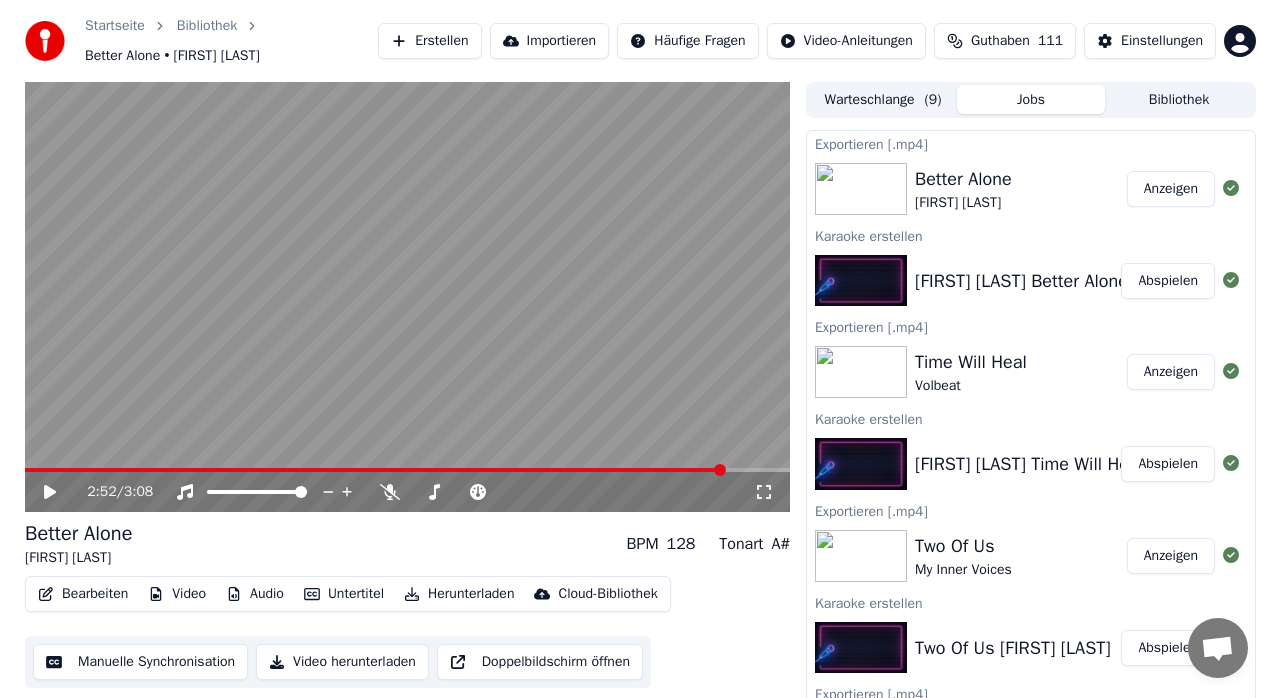 scroll, scrollTop: 0, scrollLeft: 0, axis: both 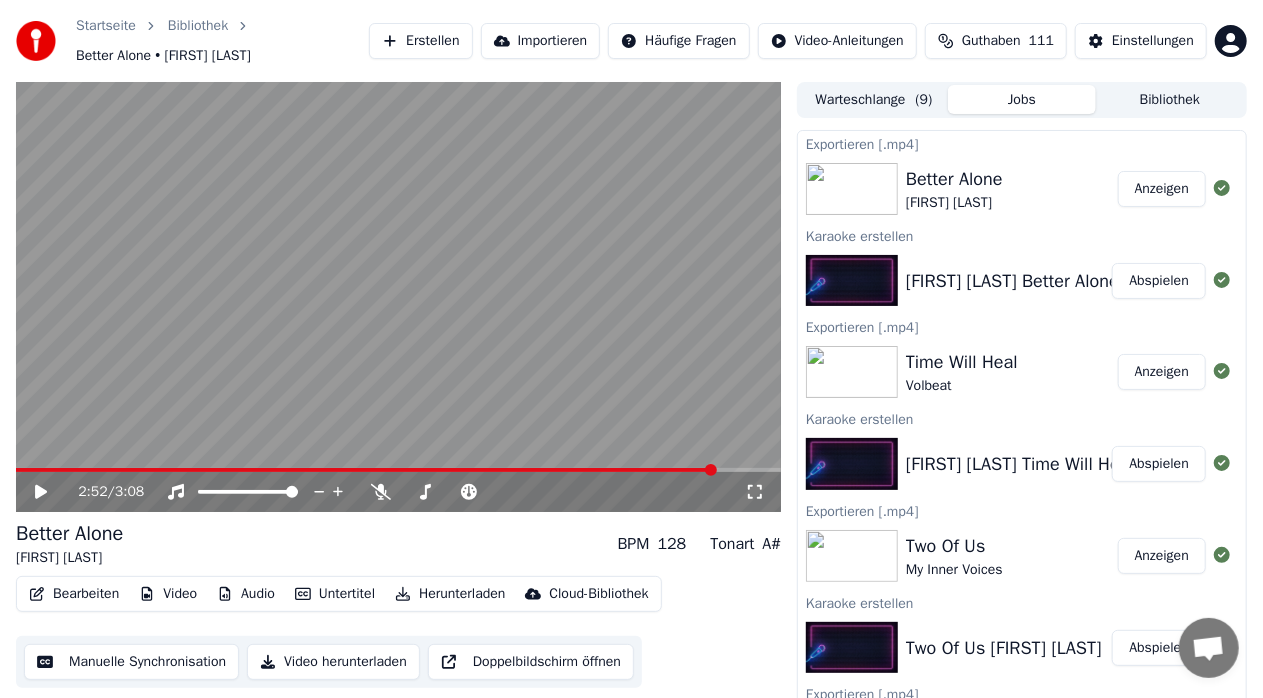 click on "Erstellen" at bounding box center [420, 41] 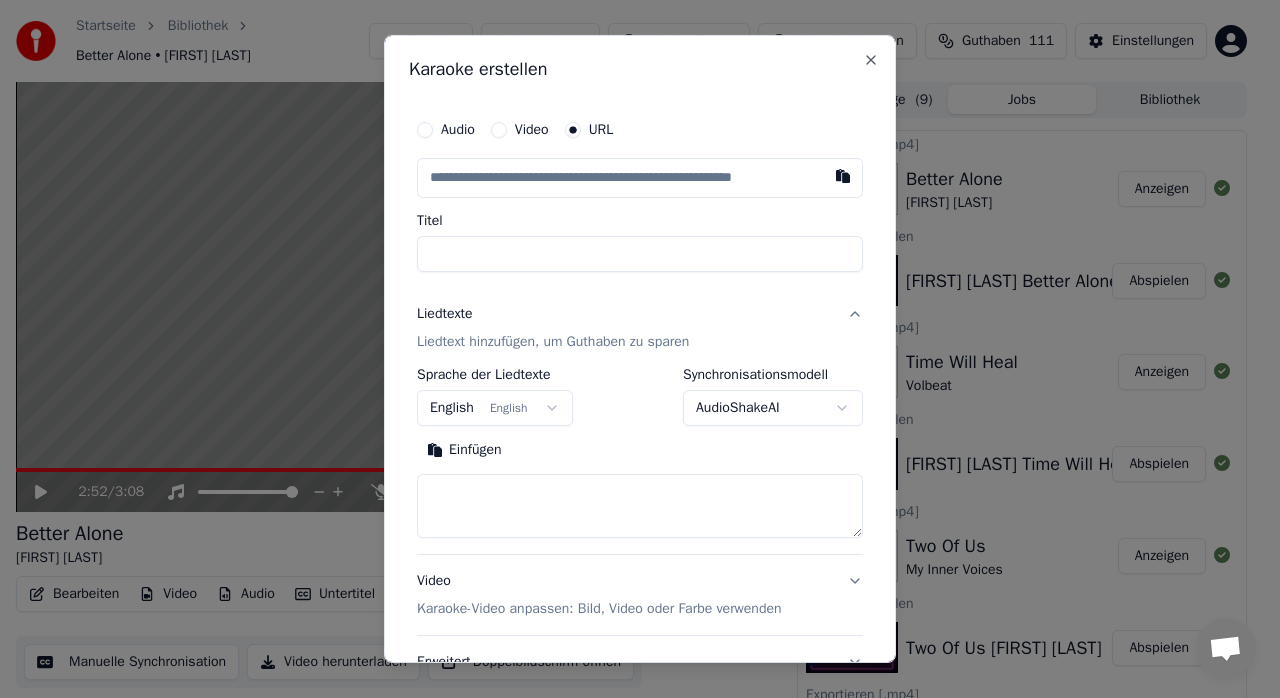 type on "**********" 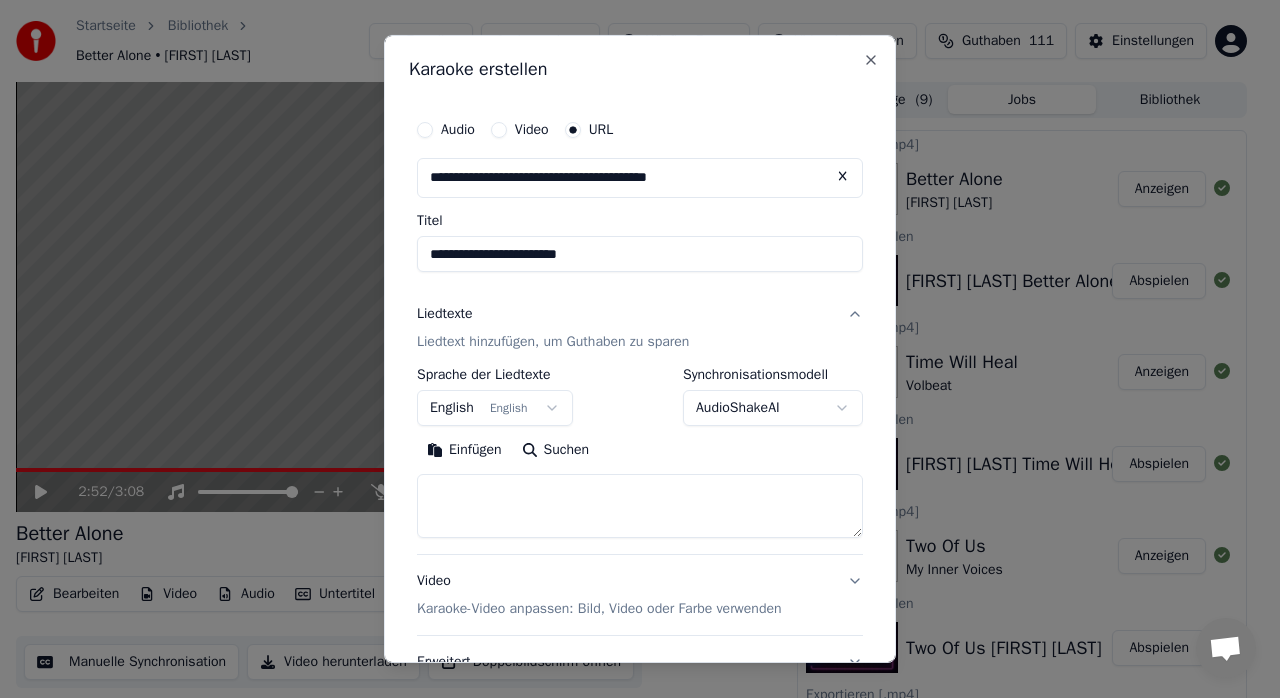type on "**********" 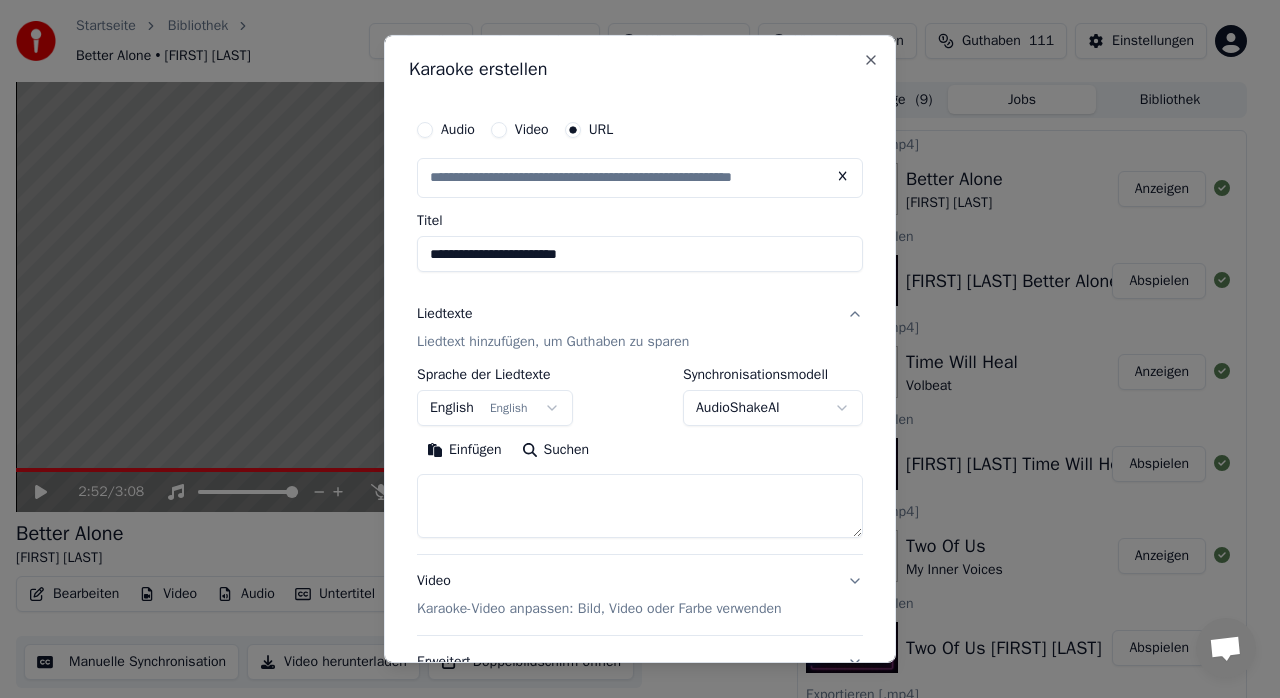 click on "**********" at bounding box center (640, 254) 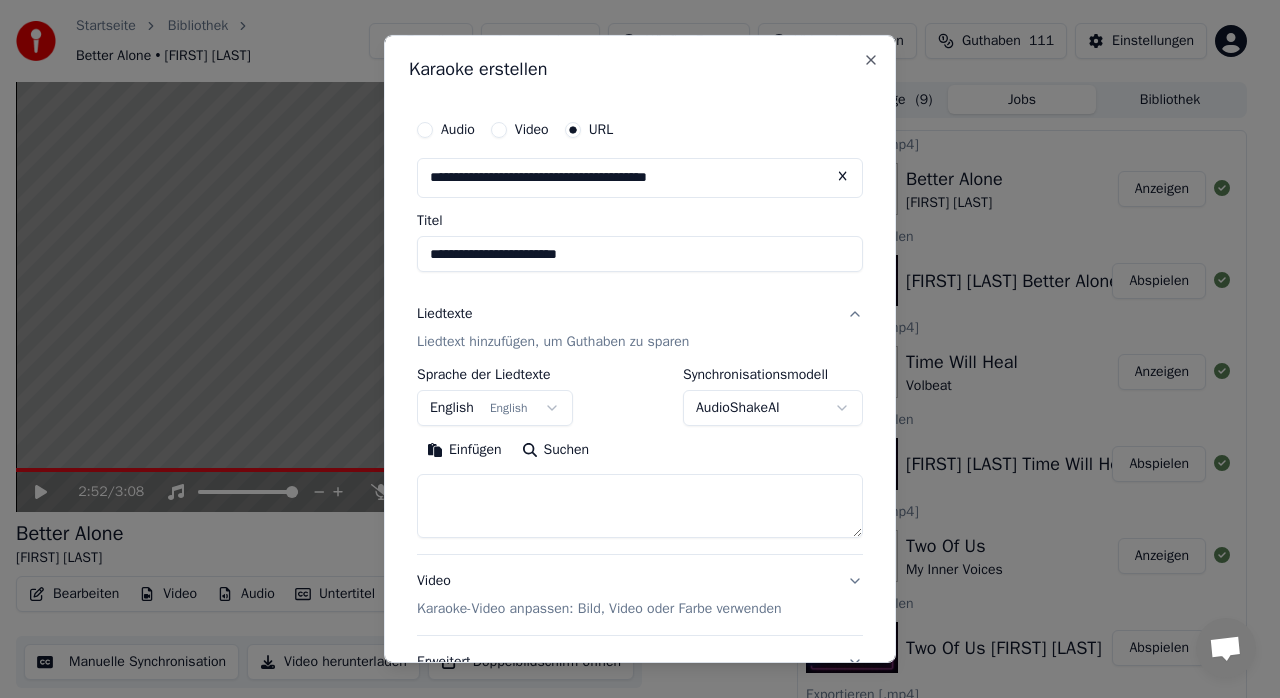 click on "**********" at bounding box center (640, 254) 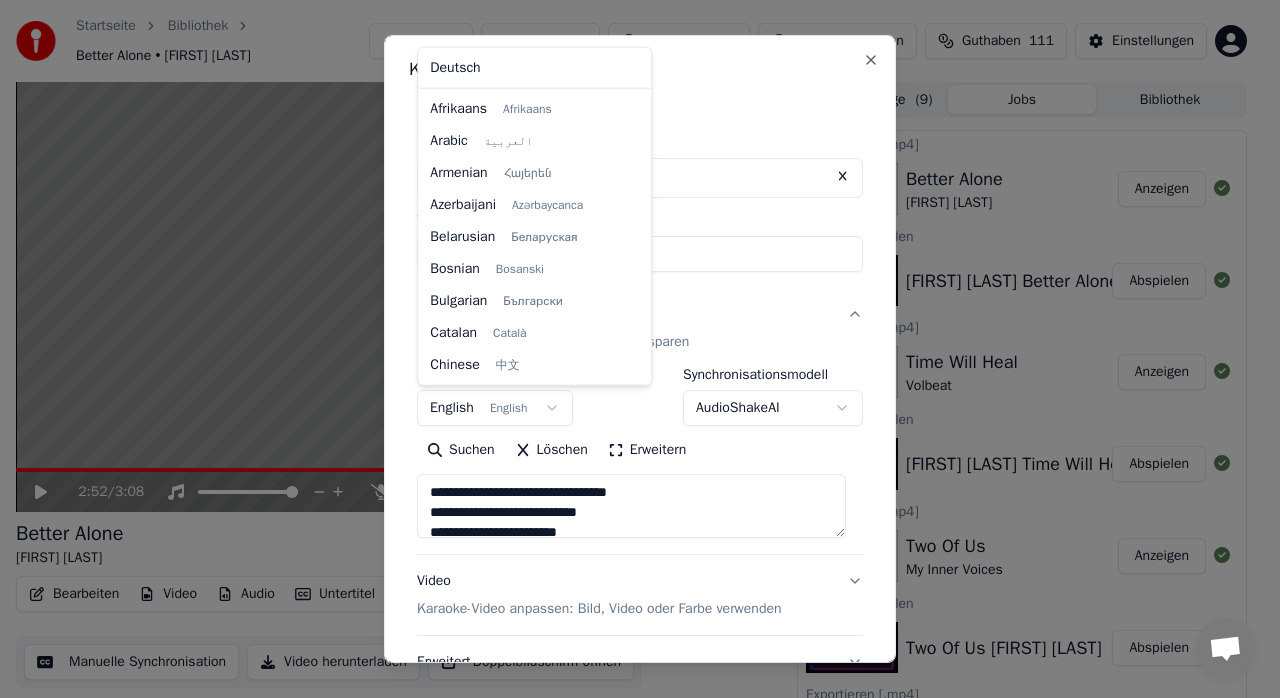 click on "Startseite Bibliothek Better Alone • [FIRST] [LAST] Erstellen Importieren Häufige Fragen Video-Anleitungen Guthaben 2:52 / 3:08 Better Alone [FIRST] [LAST] BPM 128 Tonart A# Bearbeiten Video Audio Untertitel Herunterladen Cloud-Bibliothek Manuelle Synchronisation Video herunterladen Doppelbildschirm öffnen Warteschlange ( 9 ) Jobs Bibliothek Exportieren [.mp4] Better Alone [FIRST] [LAST] Anzeigen Karaoke erstellen [FIRST] [LAST] Better Alone Abspielen Exportieren [.mp4] Time Will Heal Volbeat Anzeigen Karaoke erstellen Volbeat Time Will Heal Abspielen Exportieren [.mp4] Two Of Us My Inner Voices Anzeigen Karaoke erstellen Two Of Us My Inner Voices Abspielen Exportieren [.mp4] Rake [FIRST] [LAST] Anzeigen Karaoke erstellen [FIRST] [LAST] Rake Abspielen Exportieren [.mp4] Twilight Cafe [FIRST] [LAST] Anzeigen Karaoke erstellen [FIRST] [LAST] Twilight Cafe Abspielen Exportieren [.mp4] Wer bringt Dich nach Hause [FIRST] [LAST] Anzeigen Karaoke erstellen [FIRST] [LAST] Wer bringt Dich nach Hause Audio" at bounding box center [631, 349] 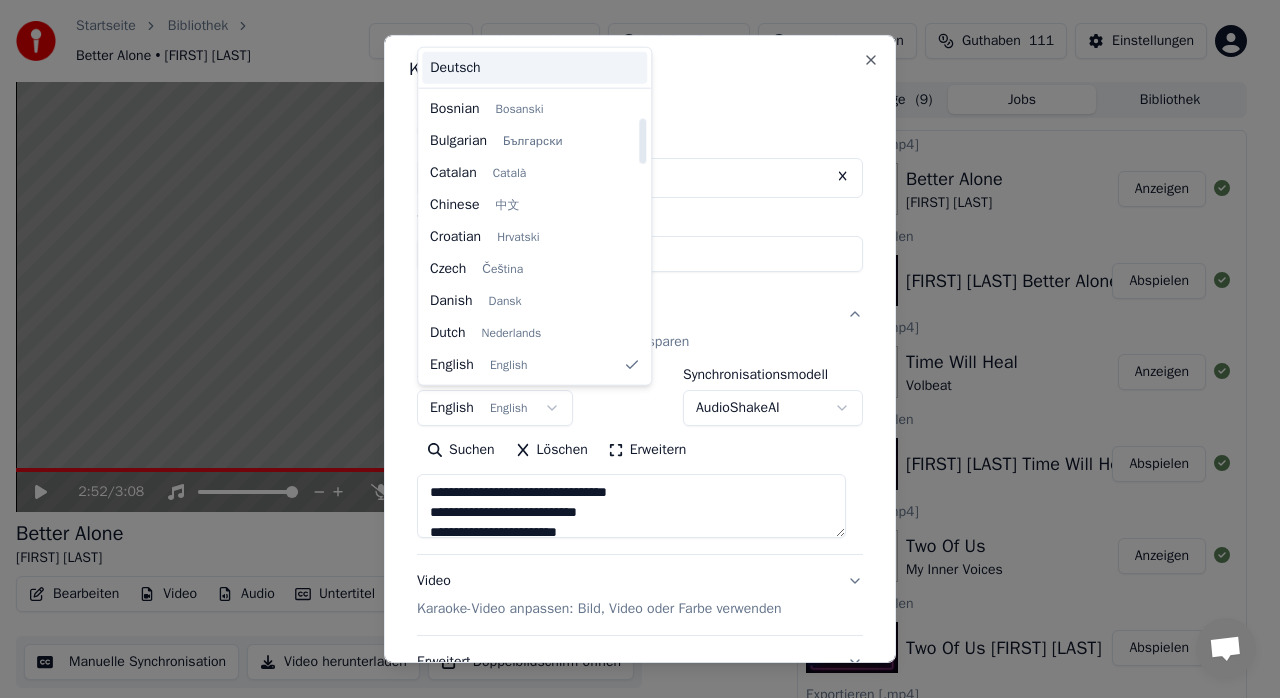 type on "**********" 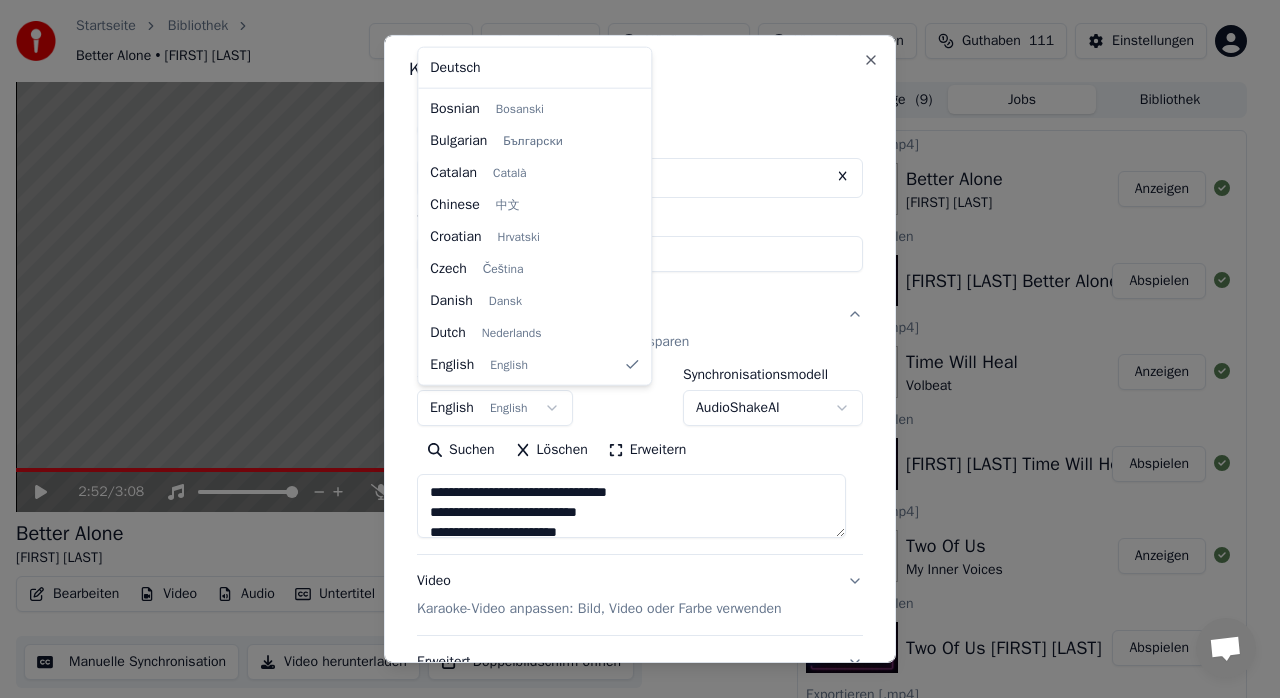 select on "**" 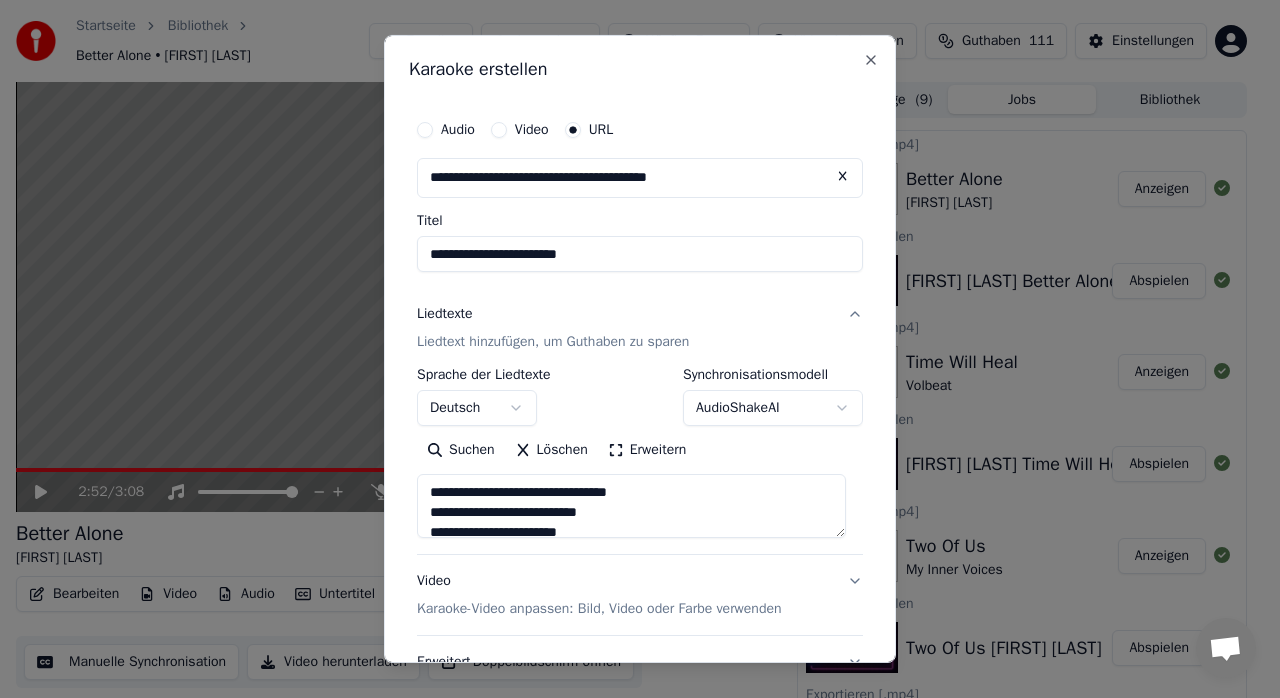 scroll, scrollTop: 166, scrollLeft: 0, axis: vertical 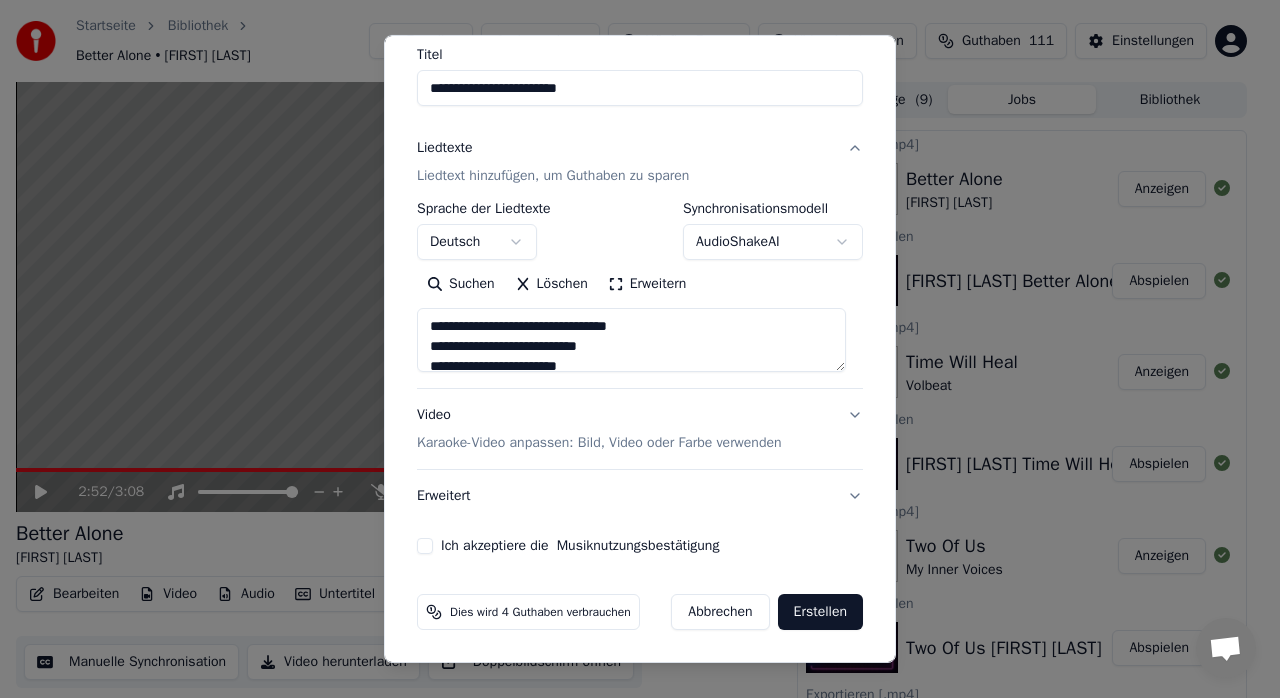 click on "Ich akzeptiere die   Musiknutzungsbestätigung" at bounding box center (425, 546) 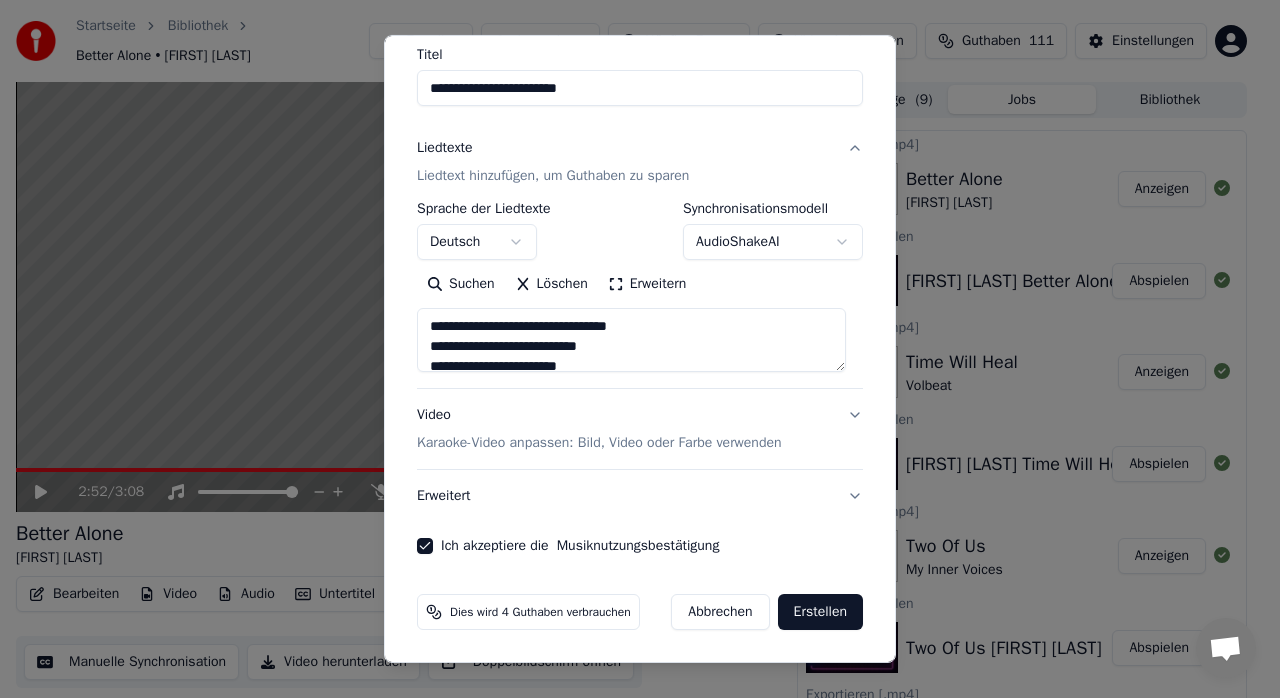 click on "Erstellen" at bounding box center [820, 612] 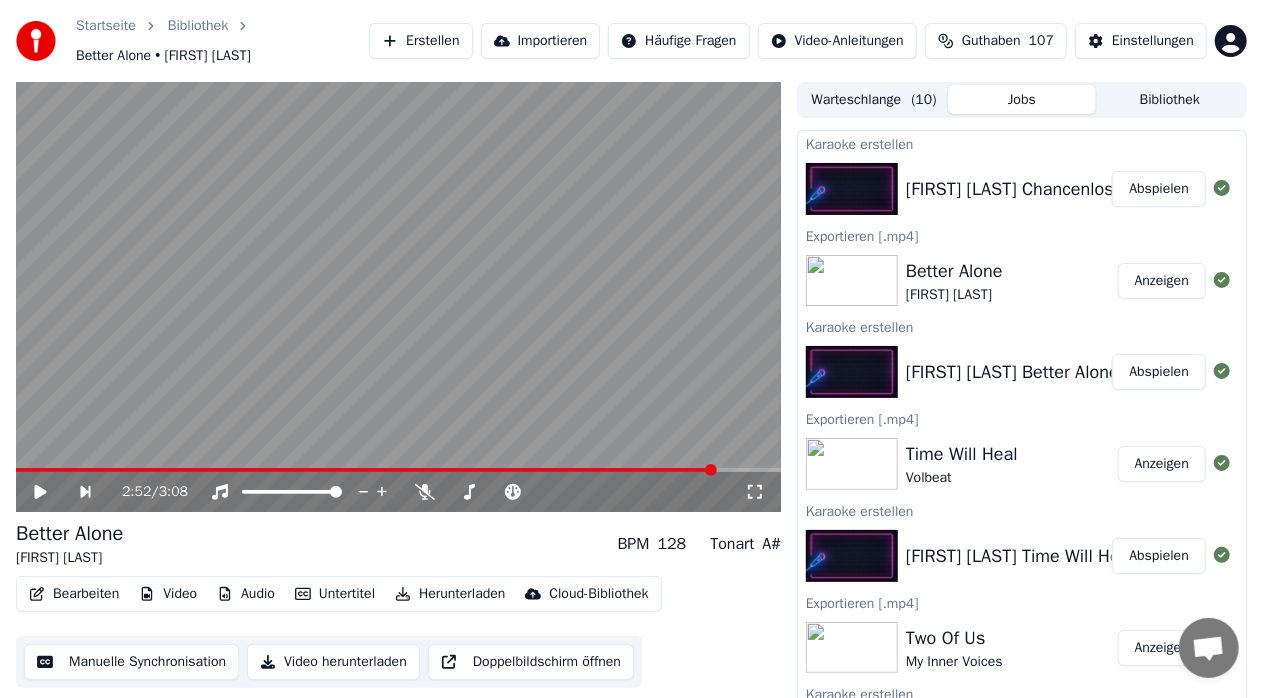 click on "Abspielen" at bounding box center [1159, 189] 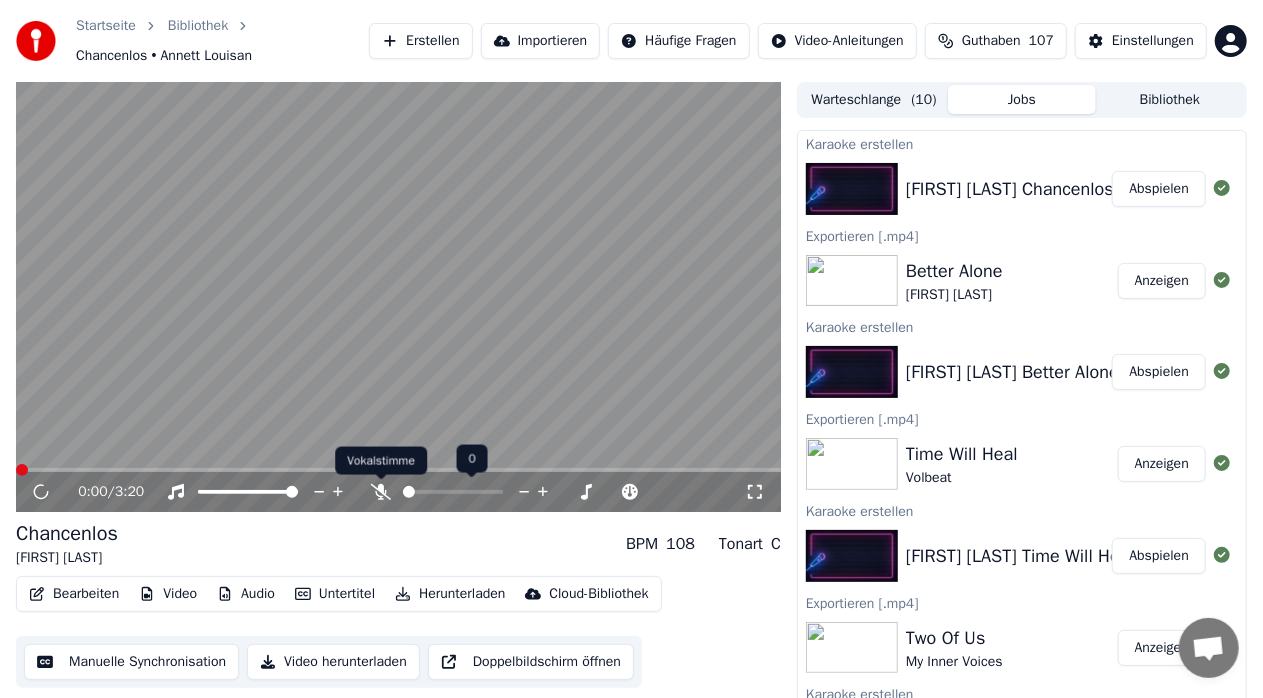 click 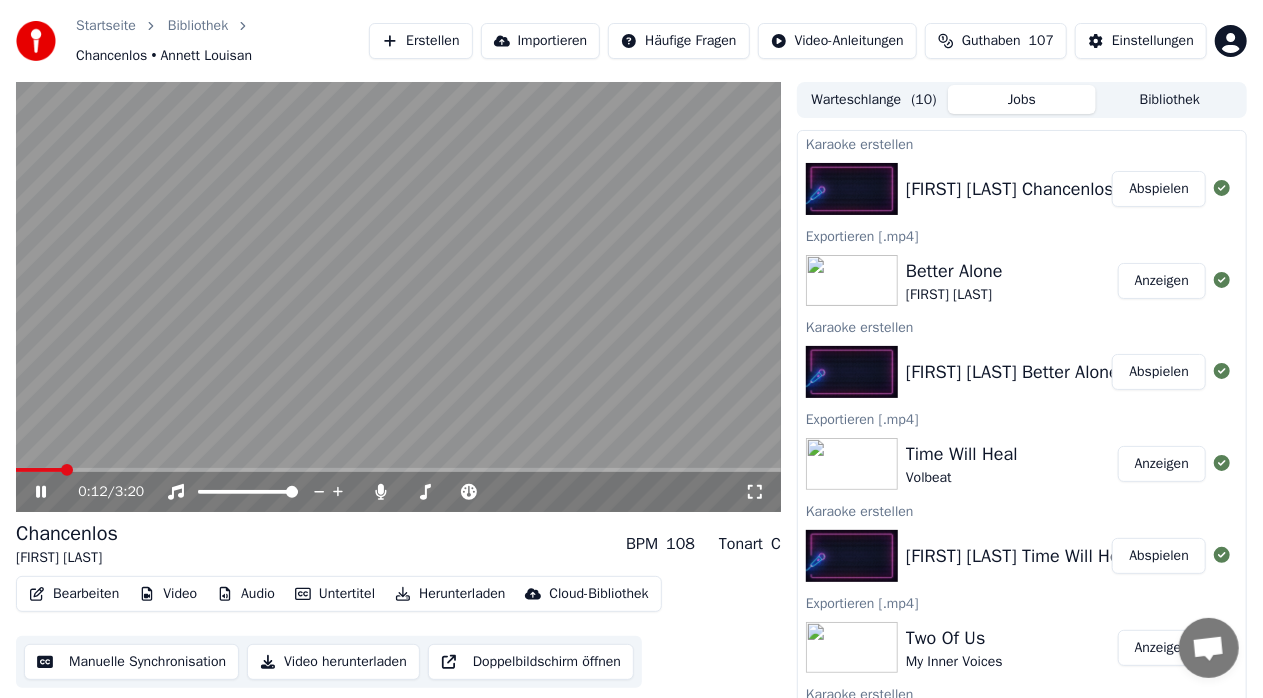 click at bounding box center [39, 470] 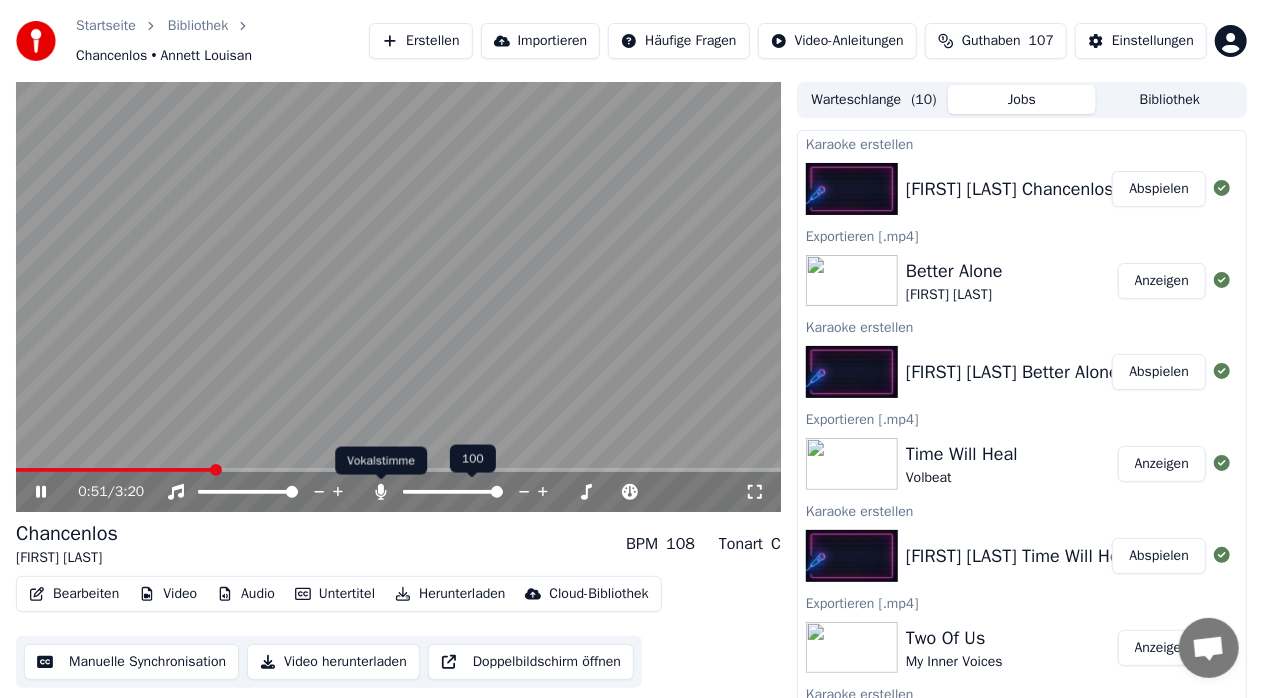 click 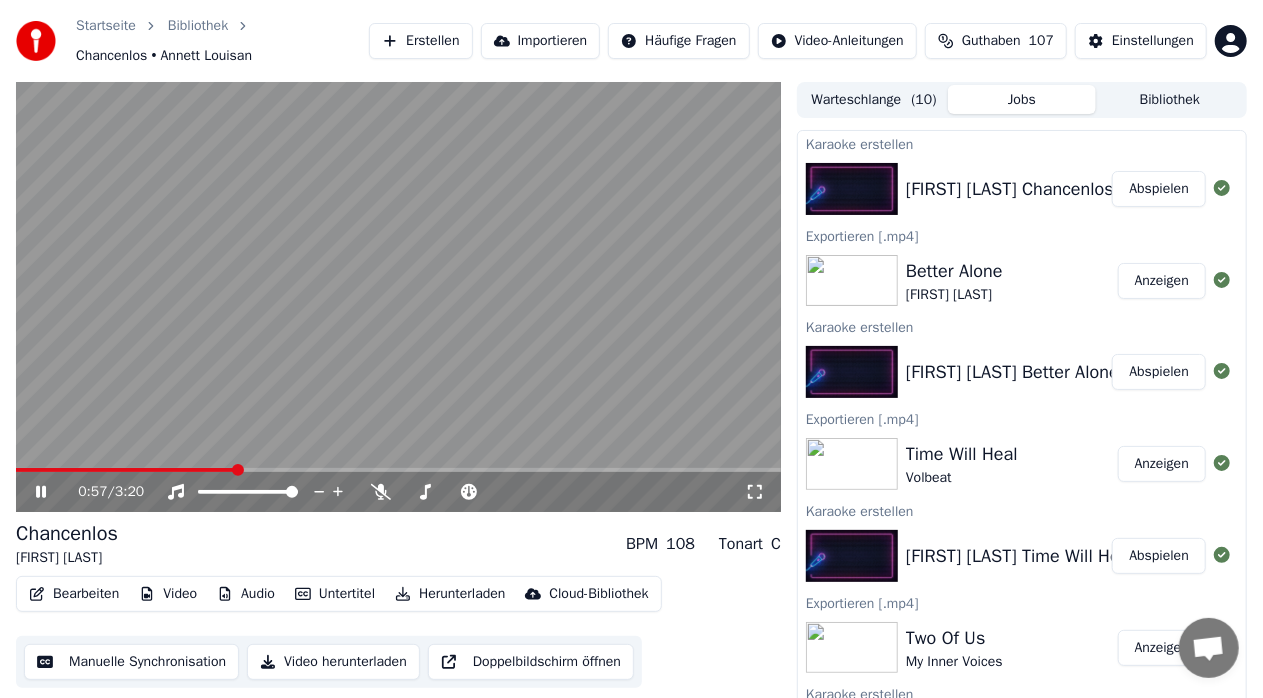 click 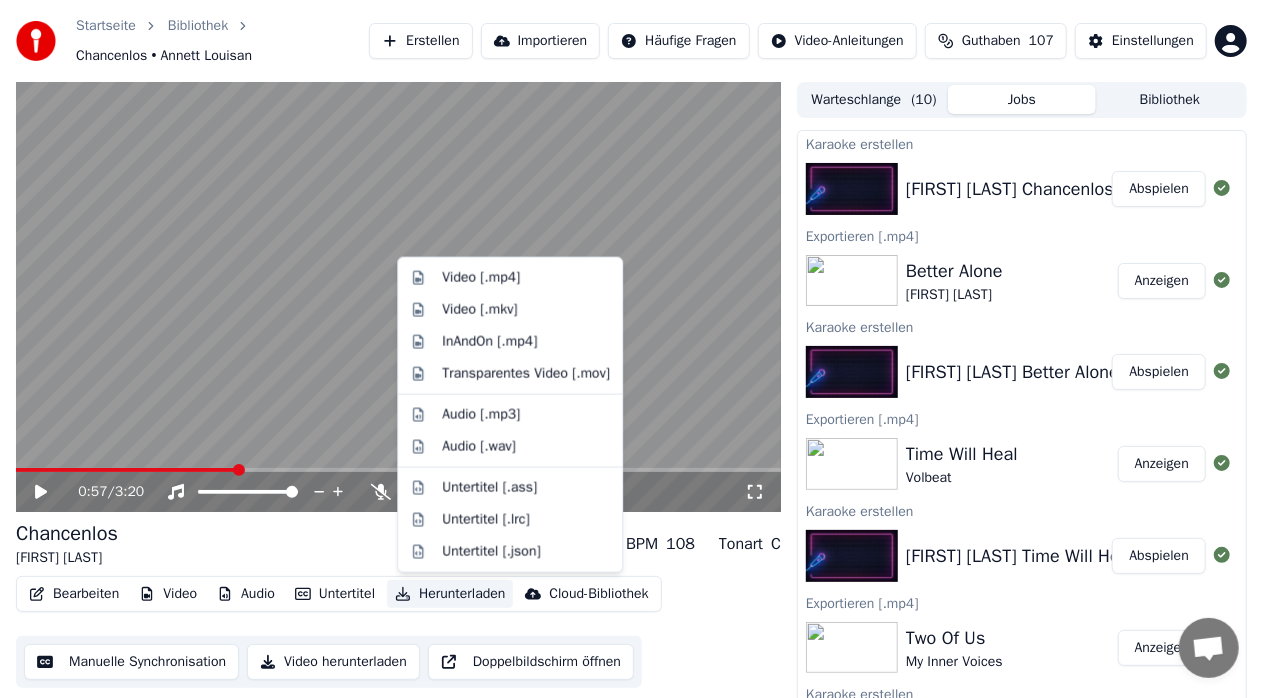 click on "Herunterladen" at bounding box center [450, 594] 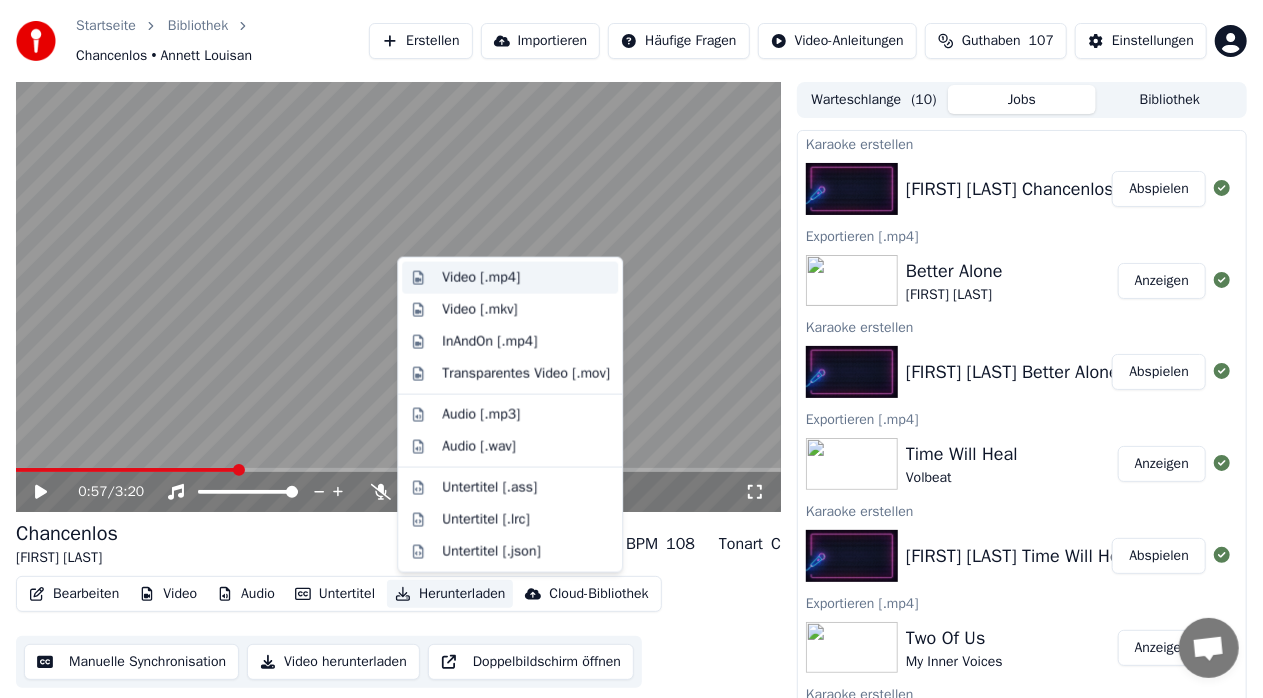 click on "Video [.mp4]" at bounding box center [481, 278] 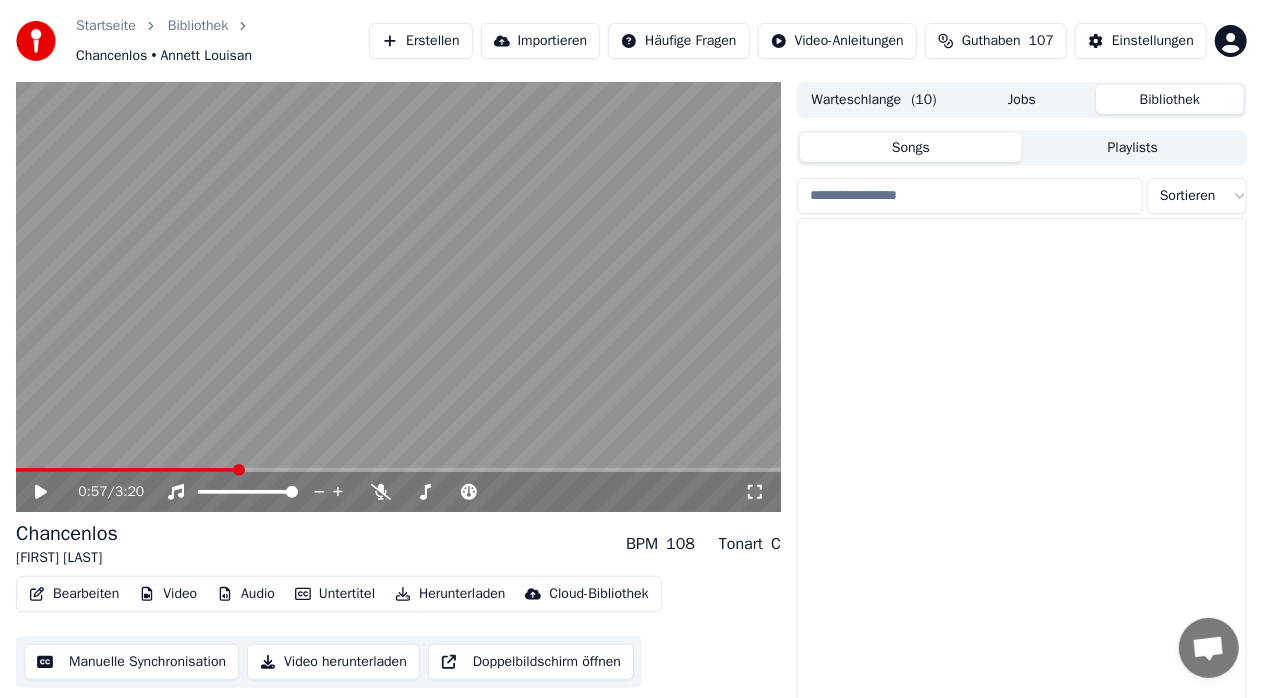 click on "Bibliothek" at bounding box center (1170, 99) 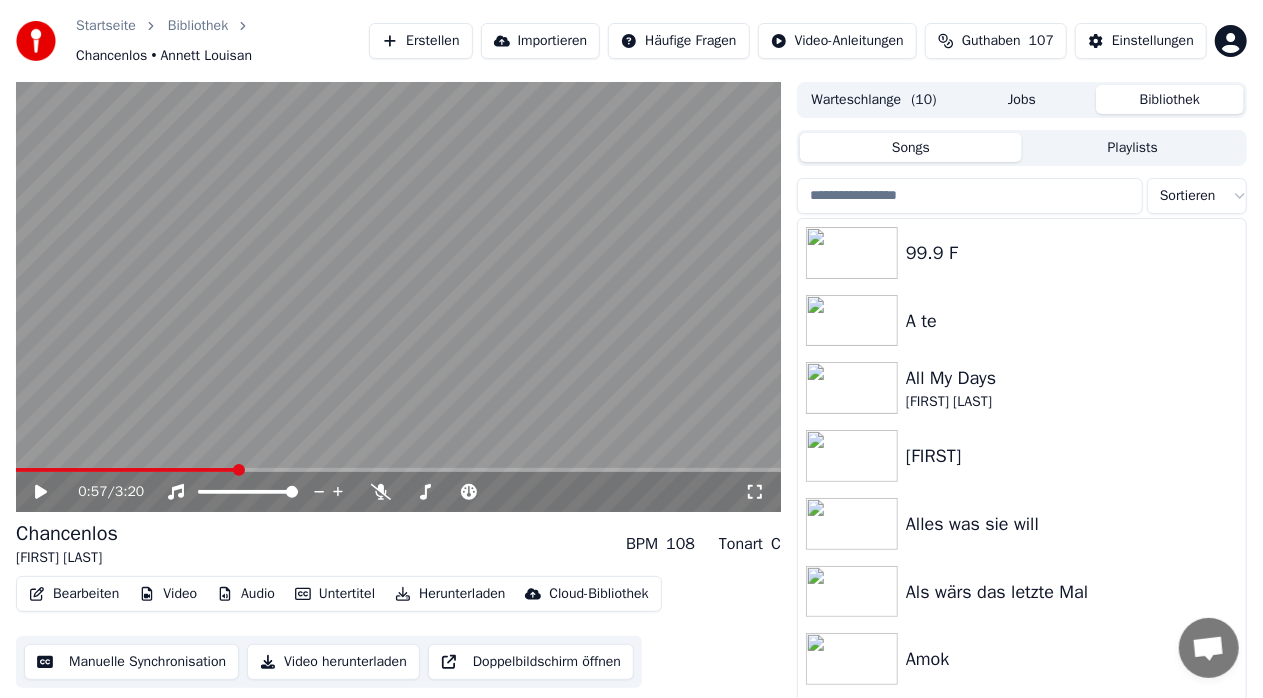 click at bounding box center (970, 196) 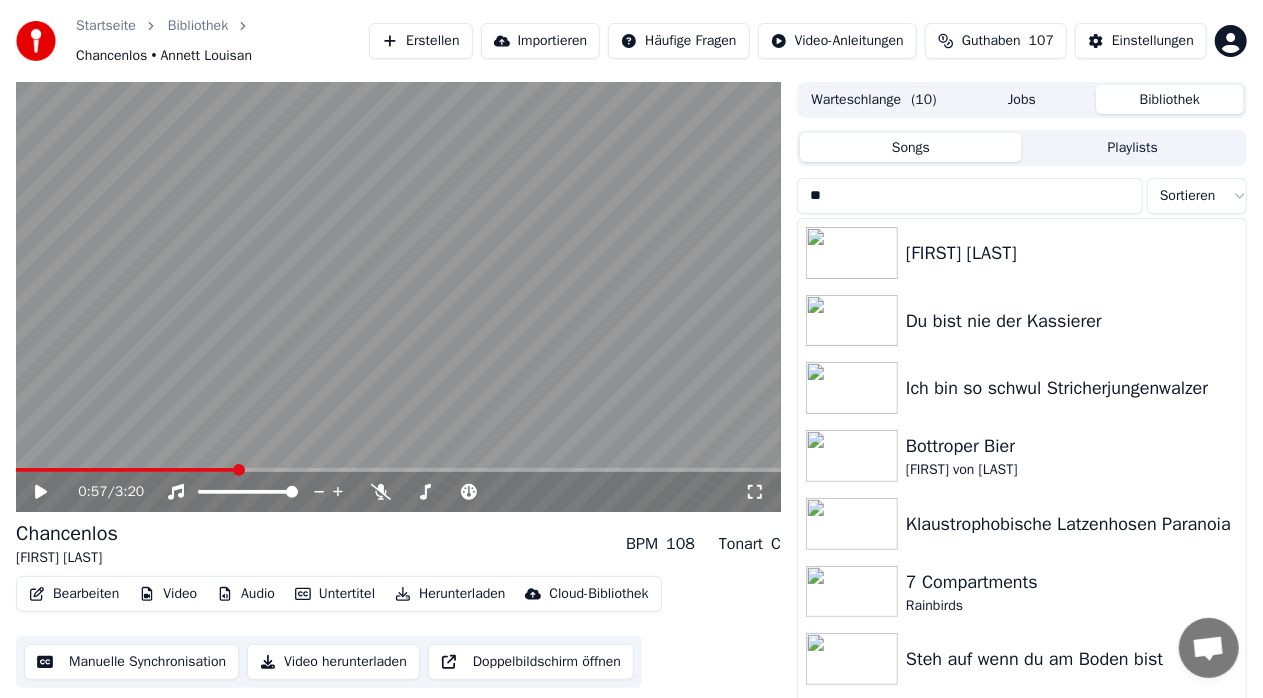 type on "*" 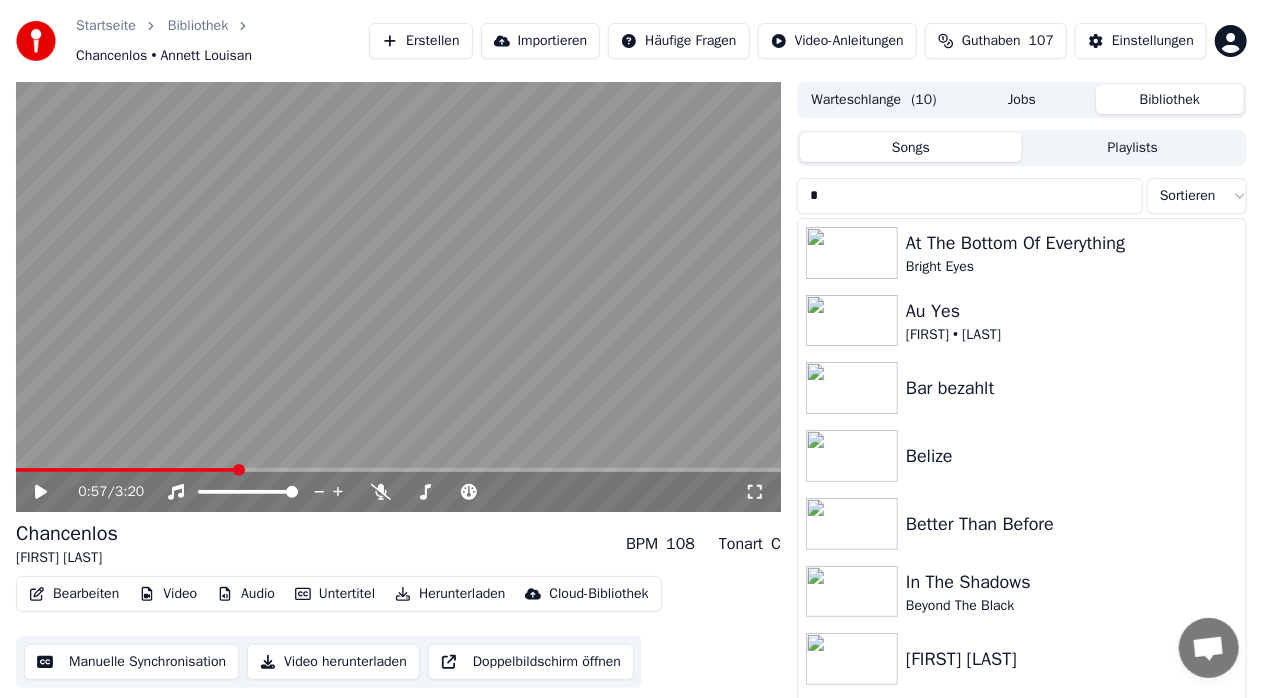 type 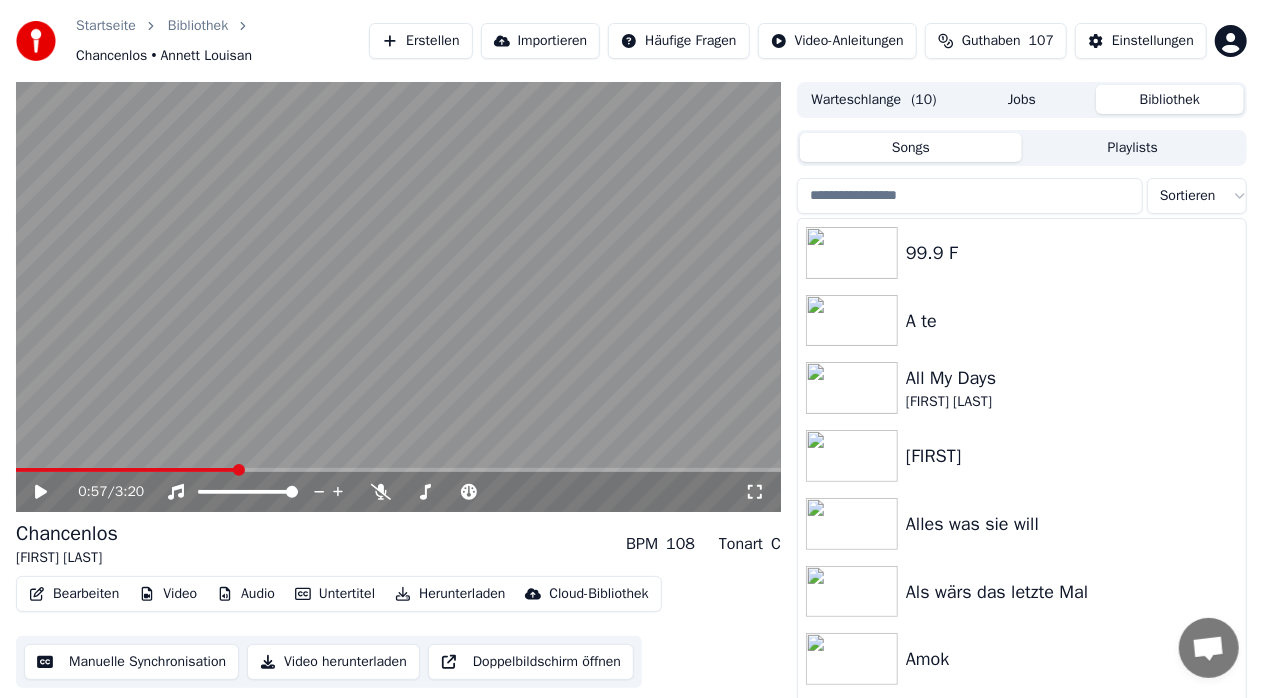 click on "Bearbeiten Video Audio Untertitel Herunterladen Cloud-Bibliothek Manuelle Synchronisation Video herunterladen Doppelbildschirm öffnen" at bounding box center [398, 632] 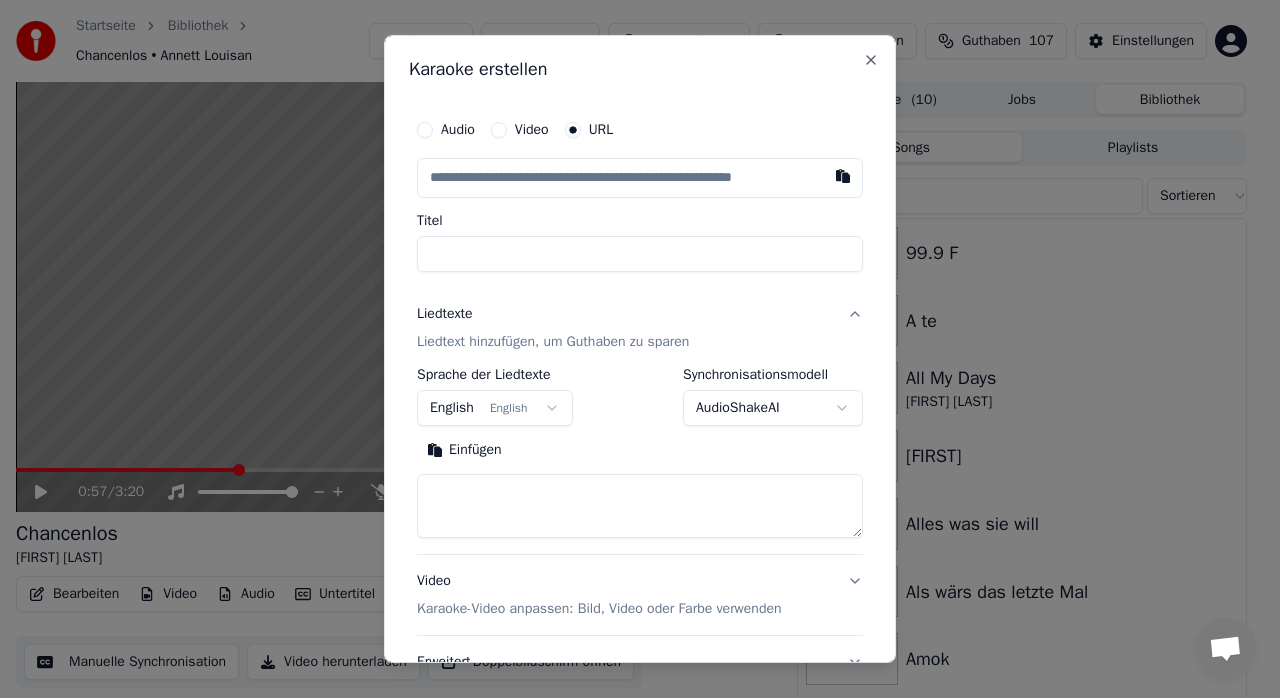 type on "**********" 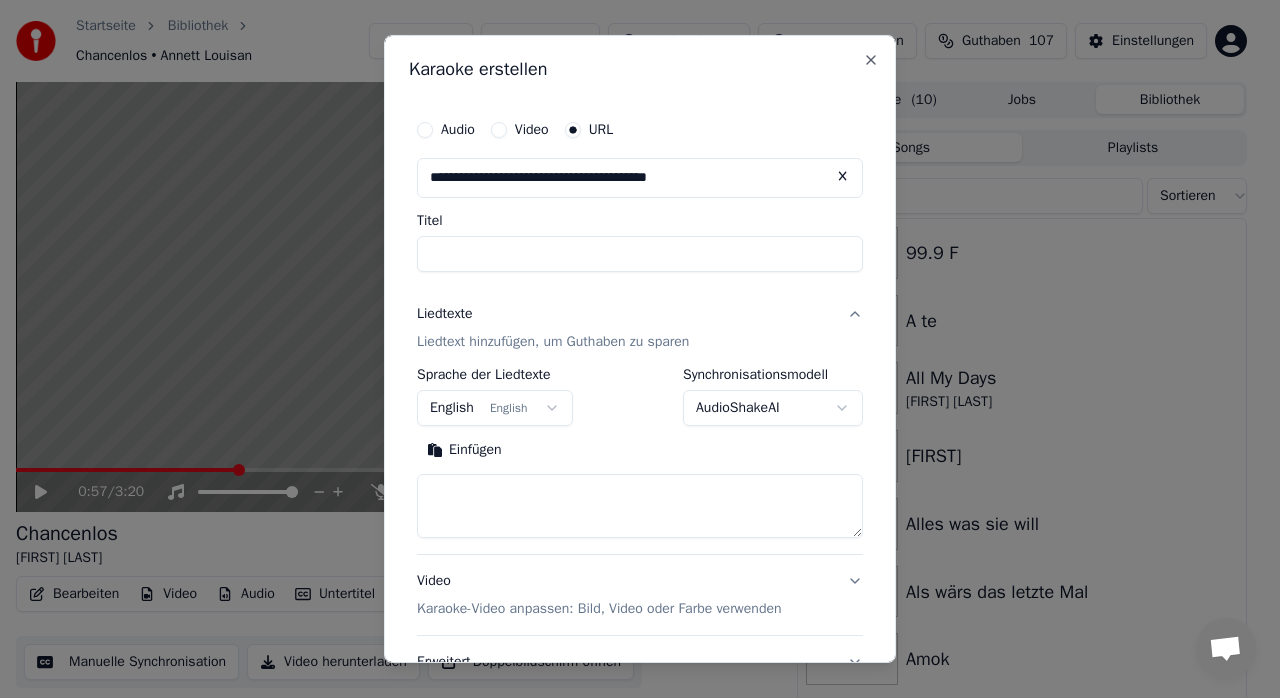 type on "**********" 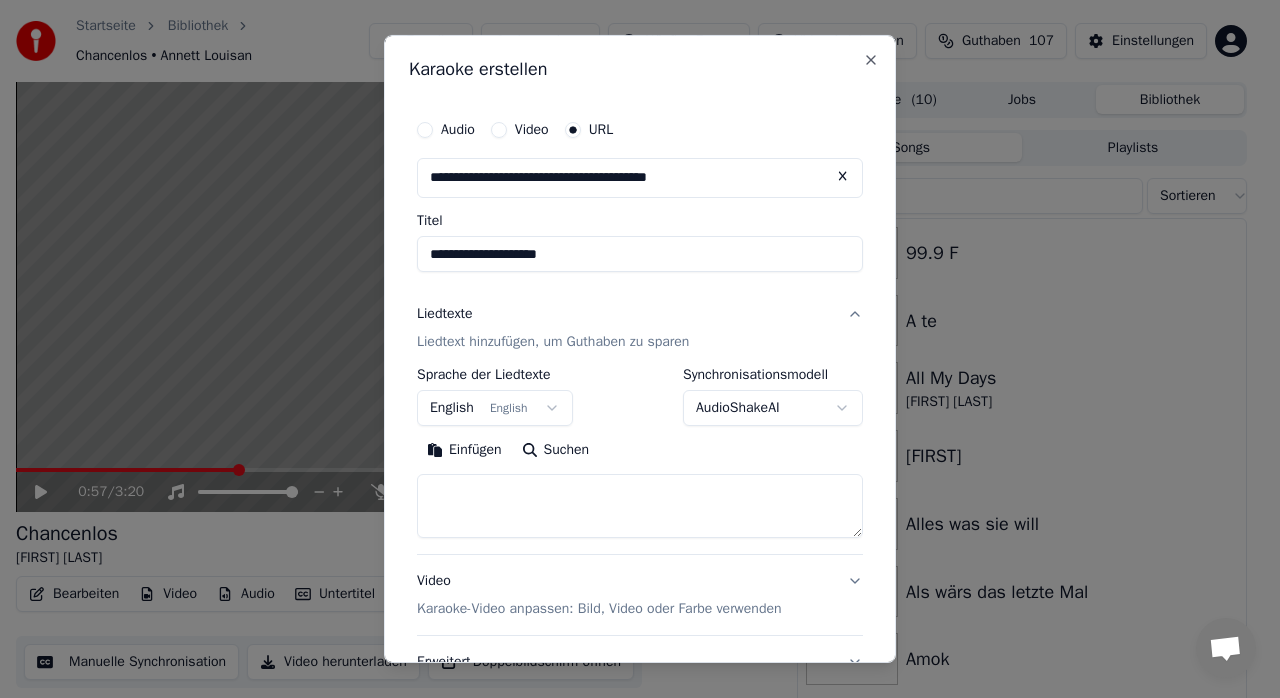 type on "**********" 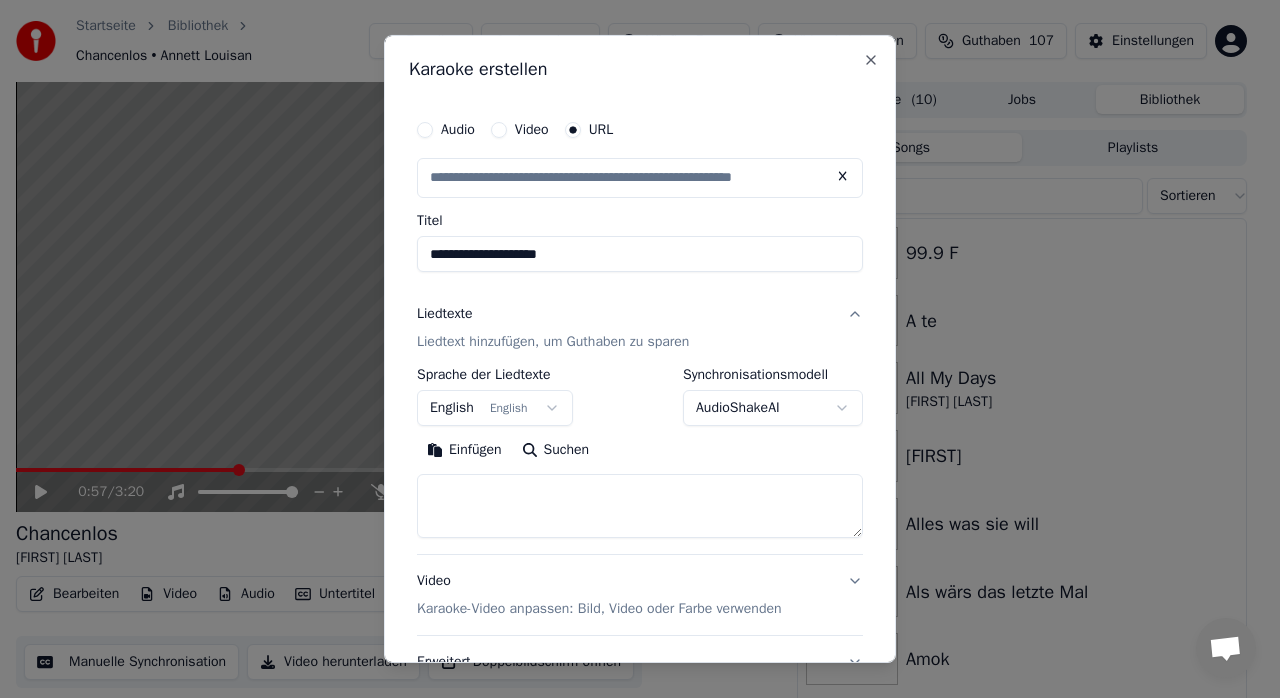 click on "**********" at bounding box center (640, 254) 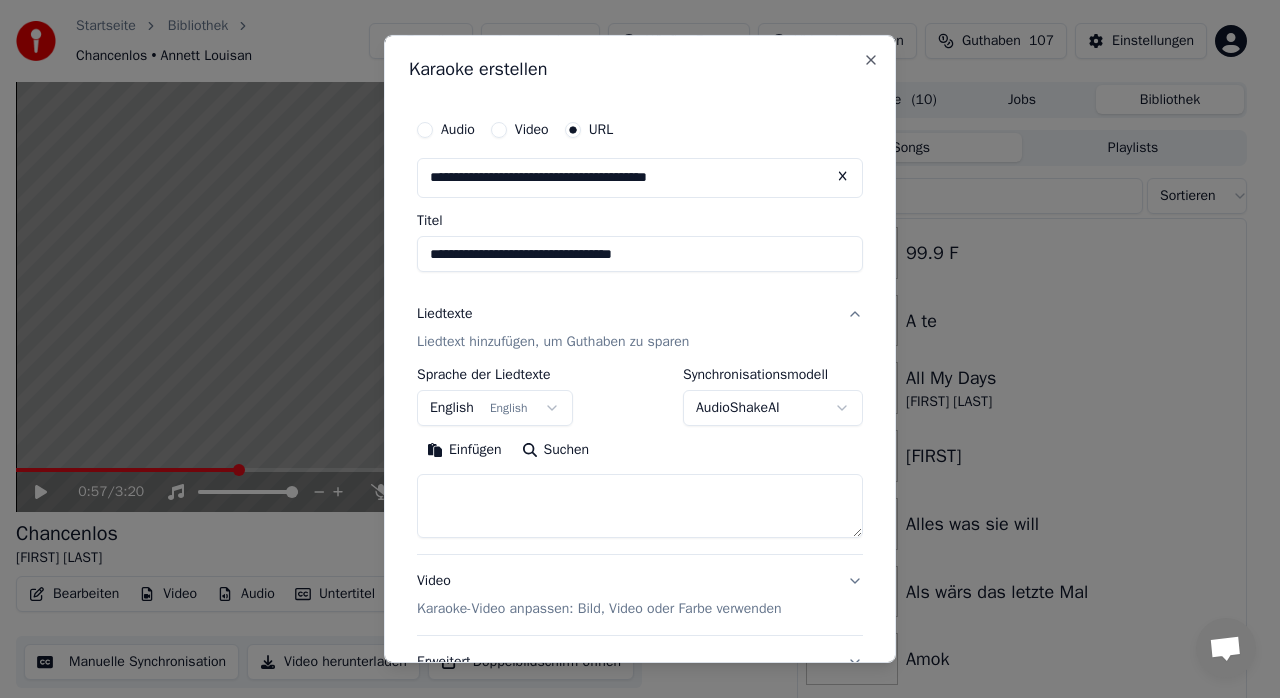 click on "**********" at bounding box center [640, 254] 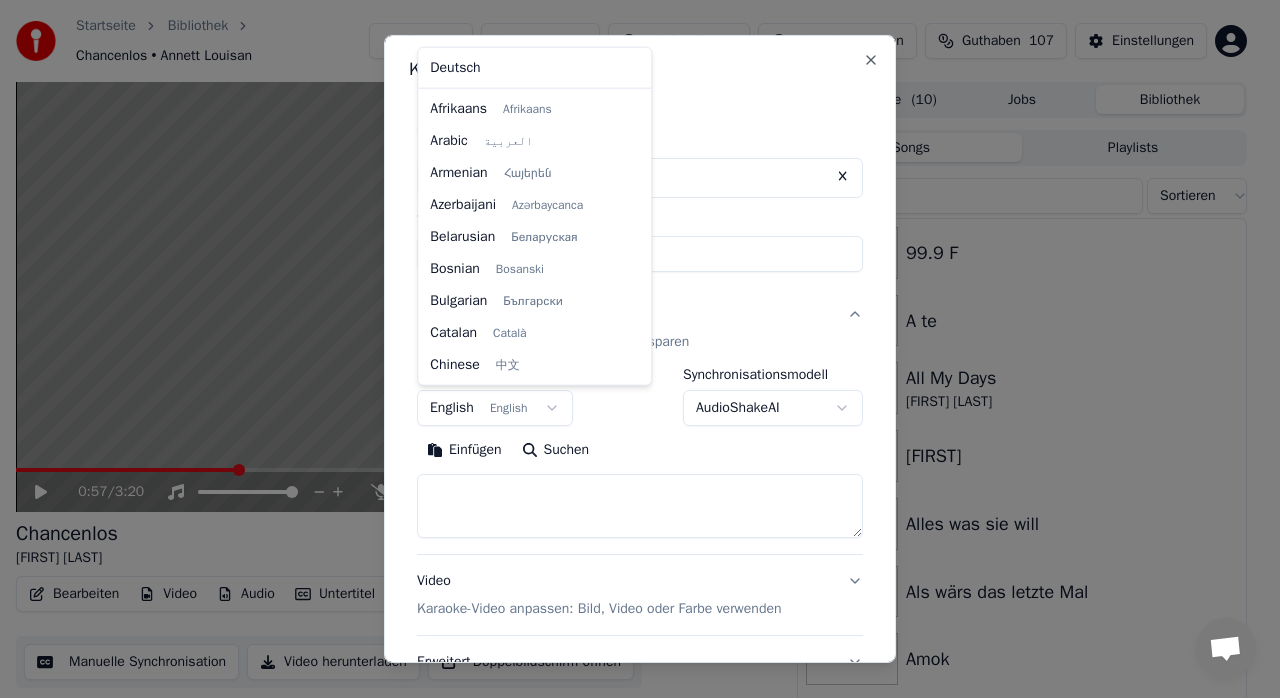 click on "**********" at bounding box center (631, 349) 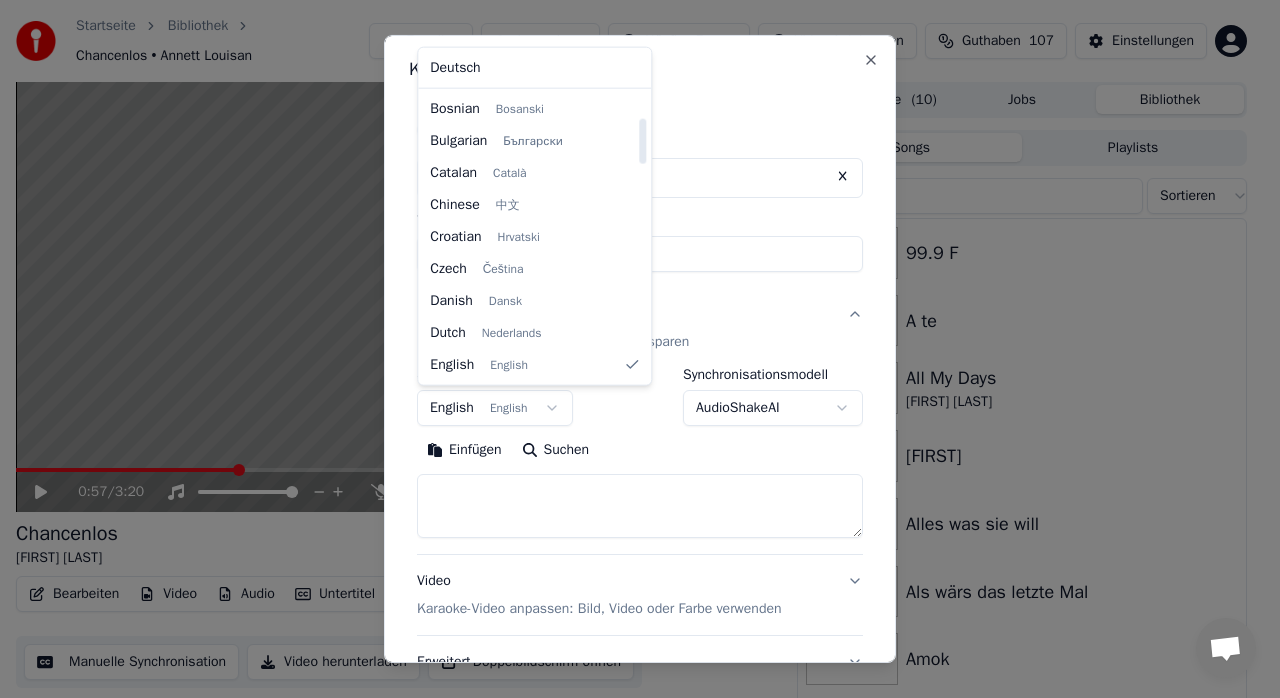 select on "**" 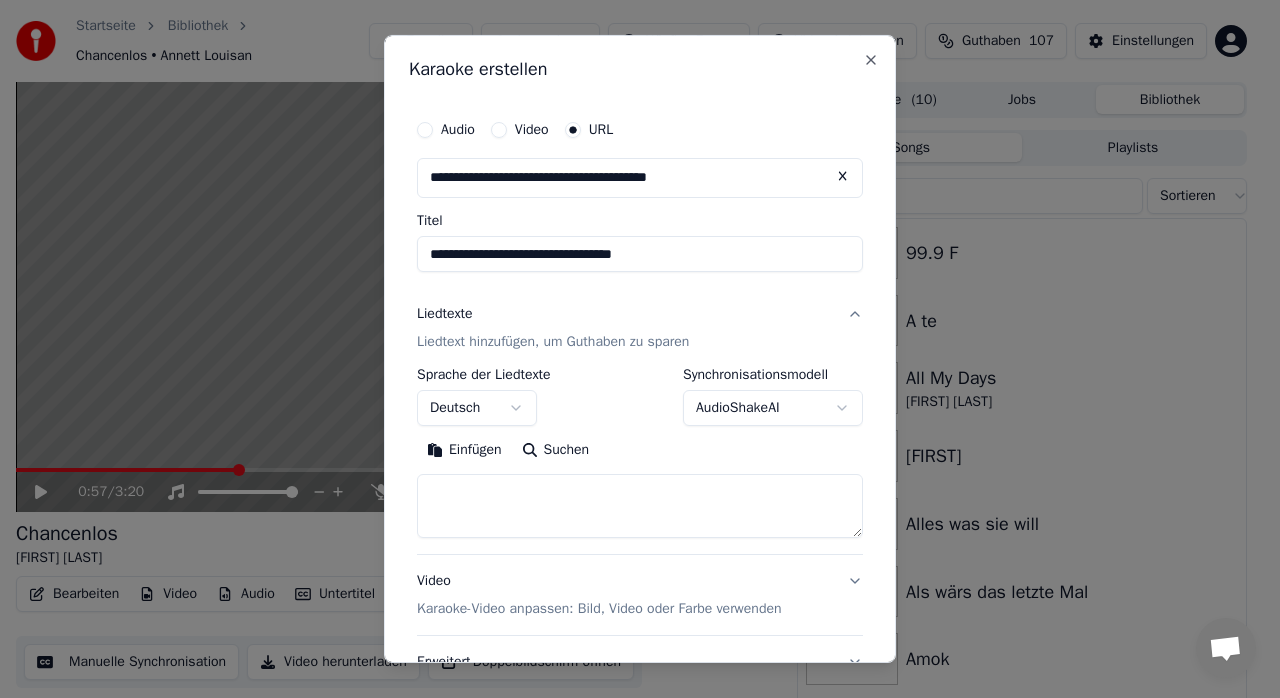 click at bounding box center (640, 506) 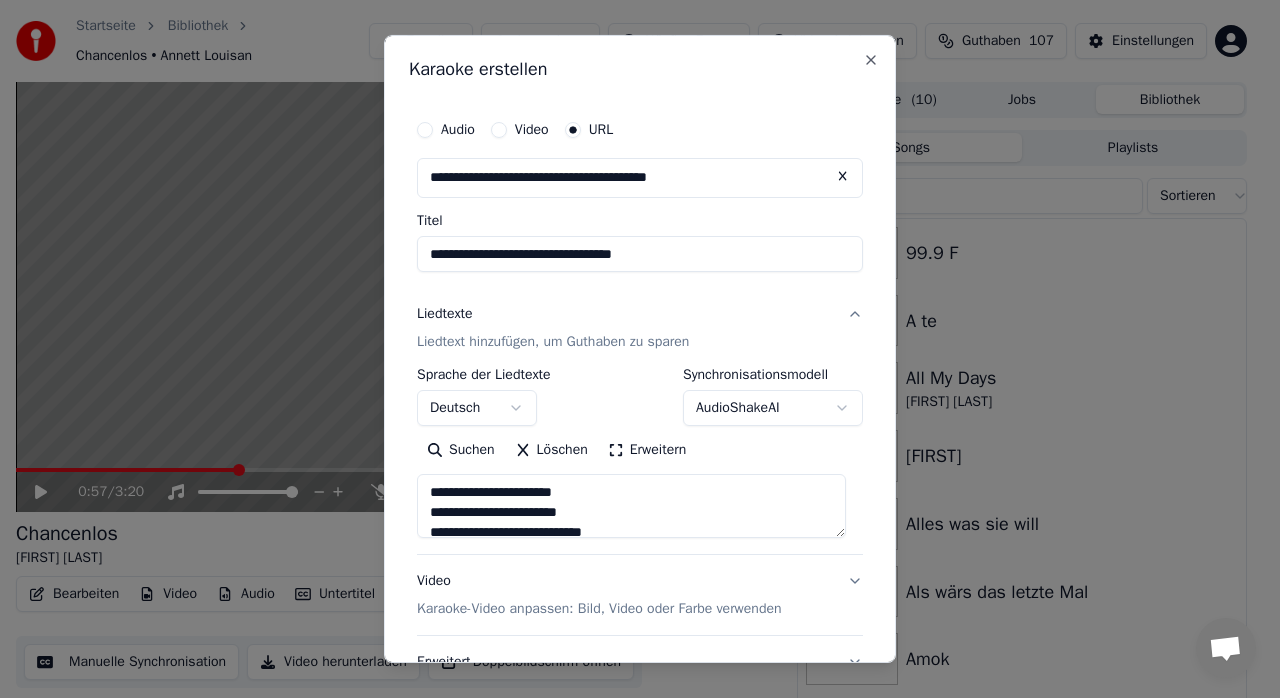 scroll, scrollTop: 384, scrollLeft: 0, axis: vertical 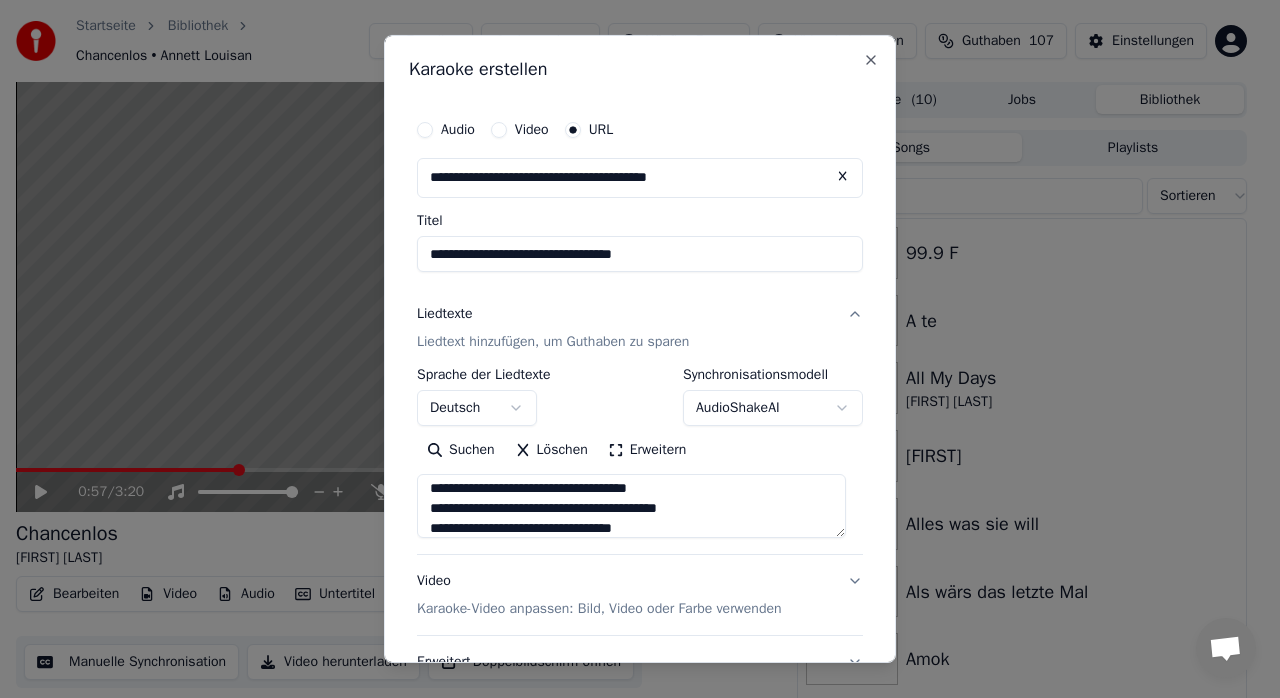 type on "**********" 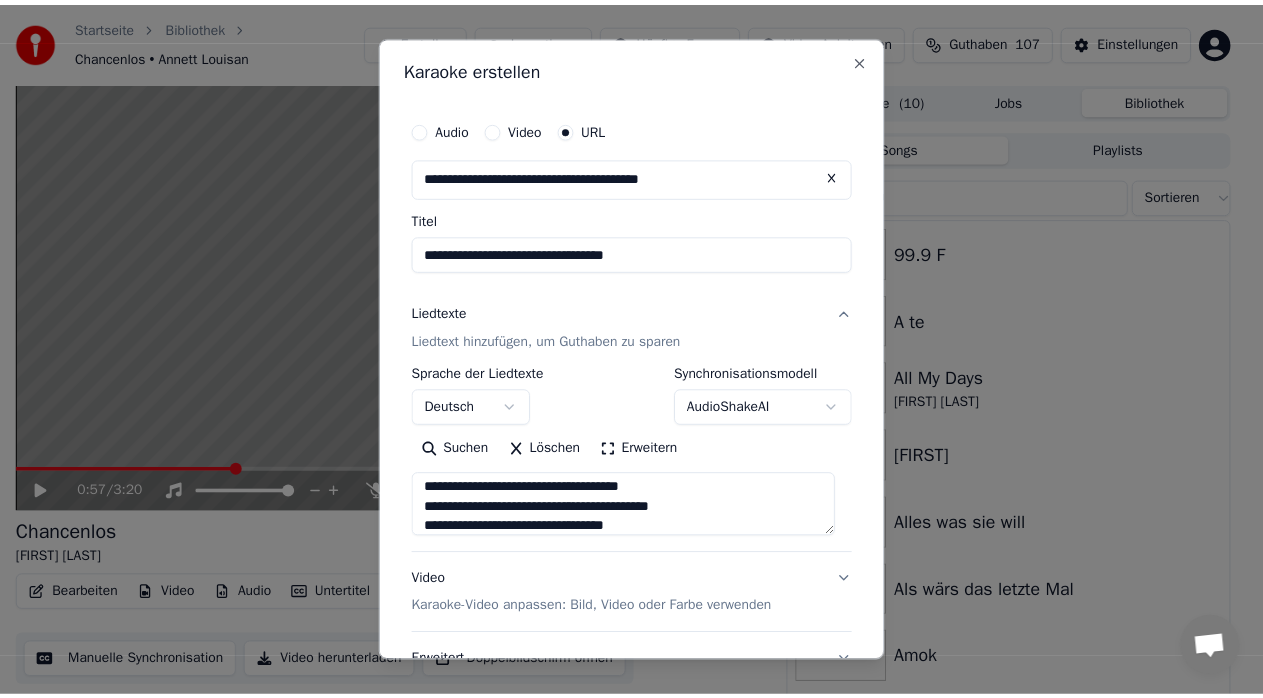 scroll, scrollTop: 166, scrollLeft: 0, axis: vertical 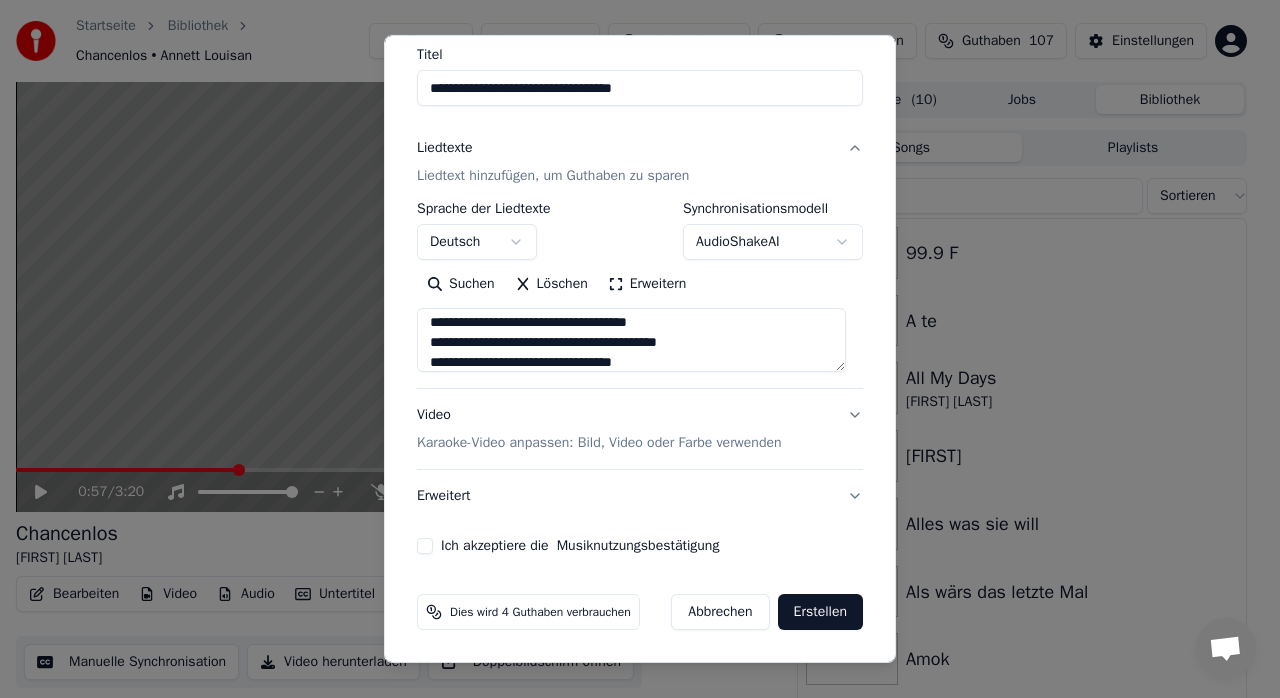click on "Ich akzeptiere die   Musiknutzungsbestätigung" at bounding box center (425, 546) 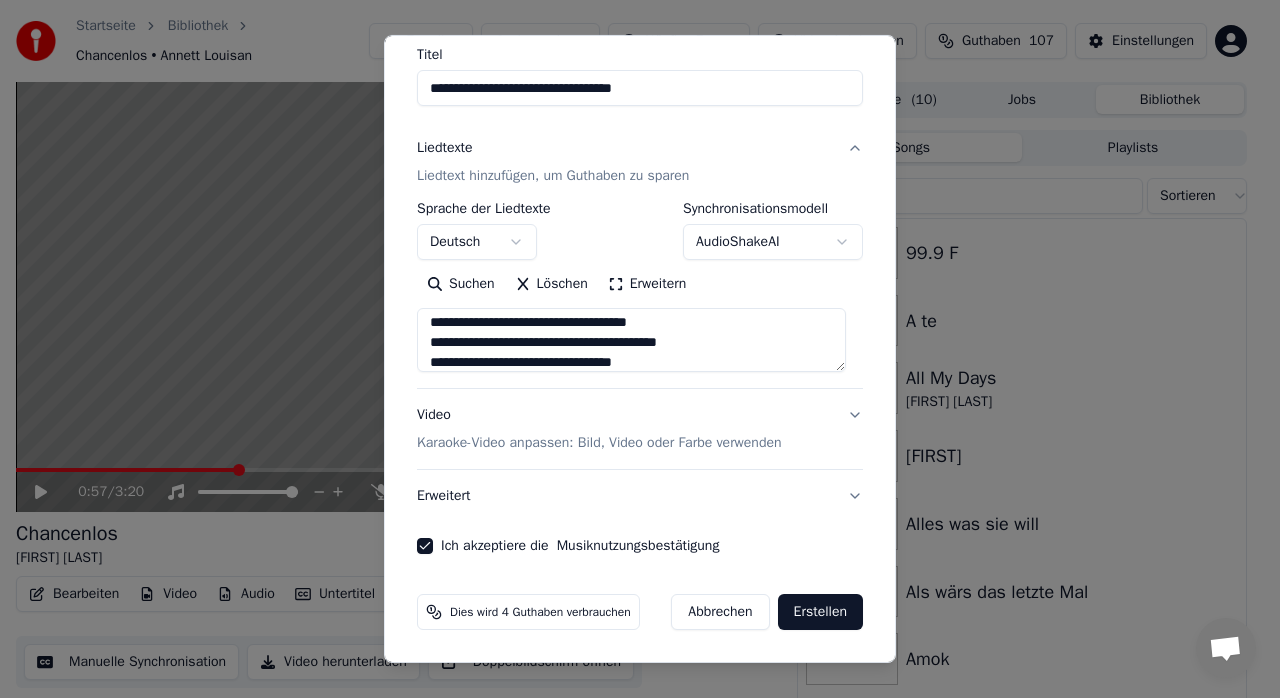 click on "Erstellen" at bounding box center (820, 612) 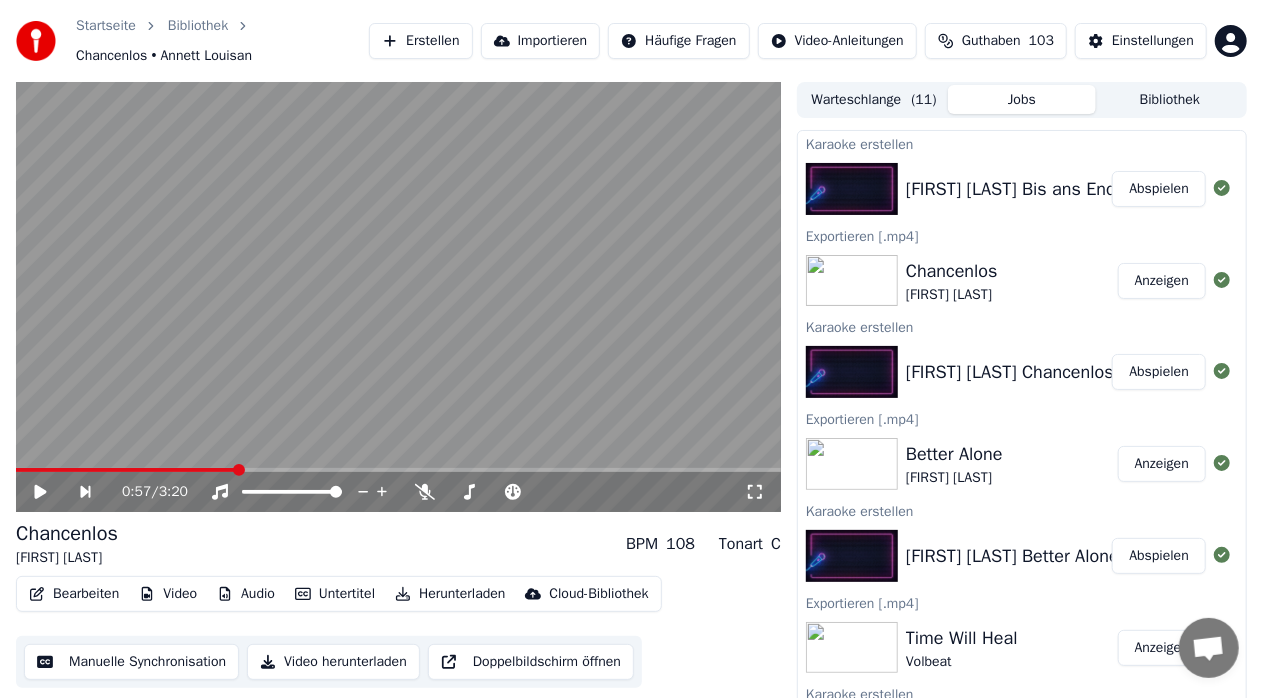 click on "Abspielen" at bounding box center [1159, 189] 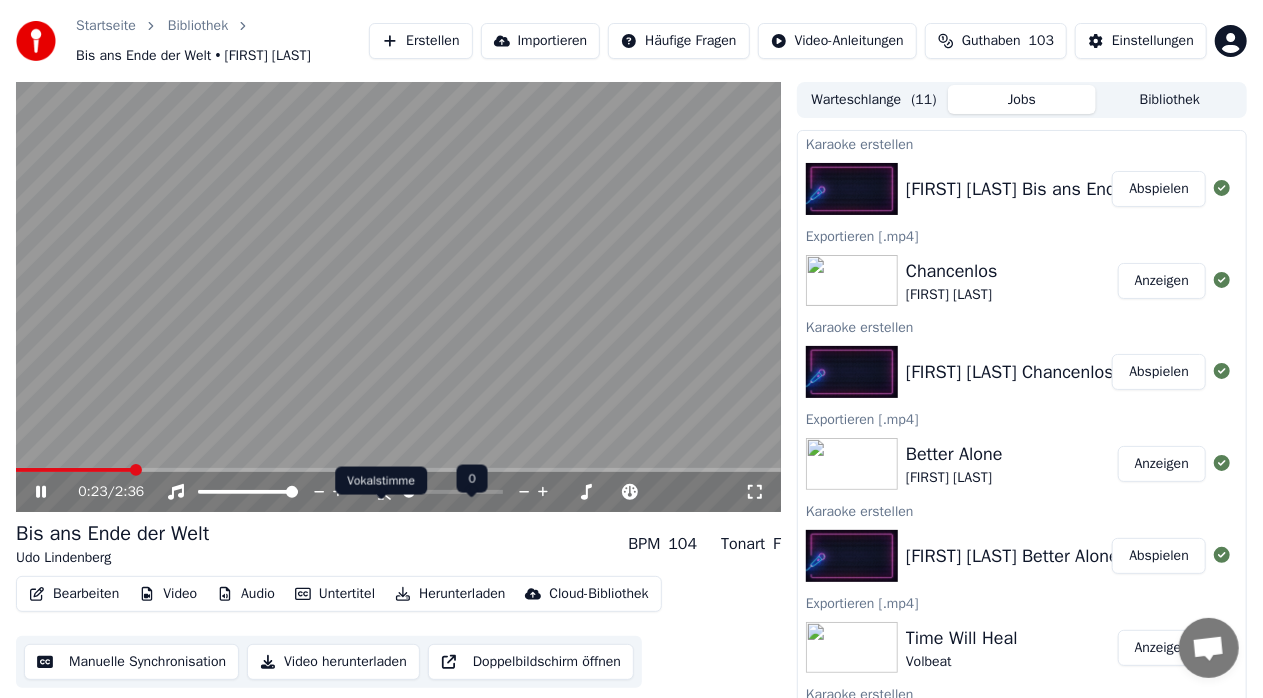 click 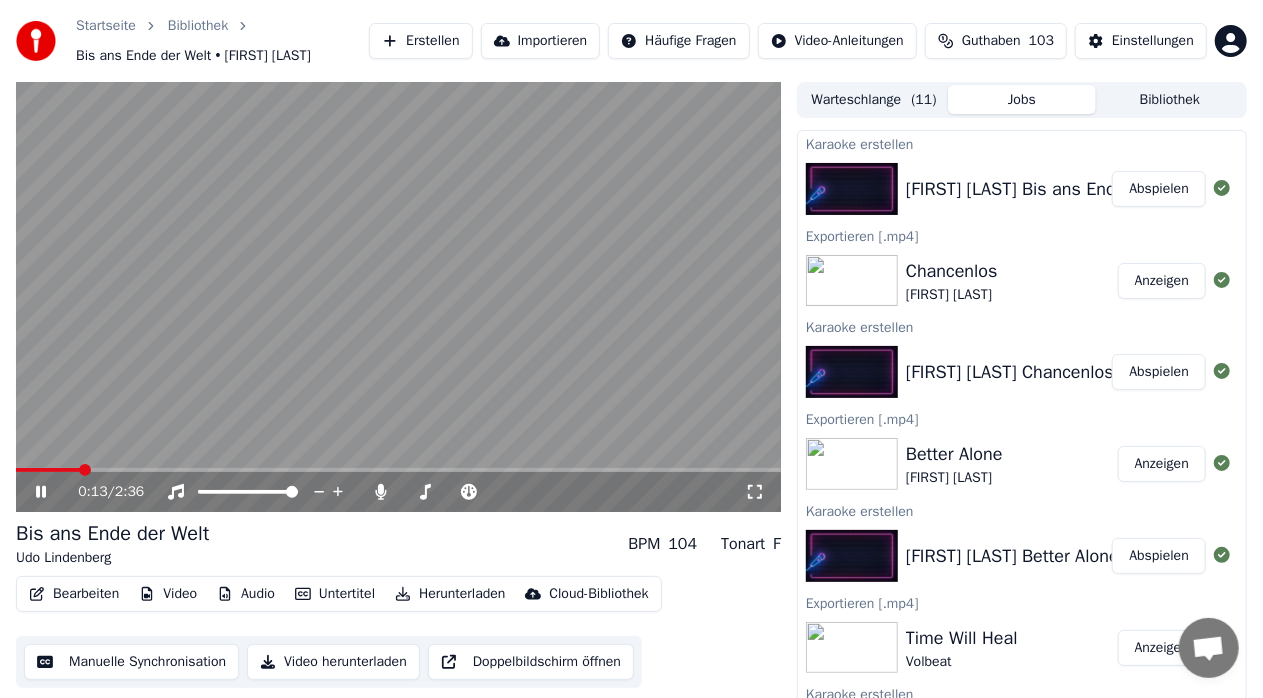 click at bounding box center (48, 470) 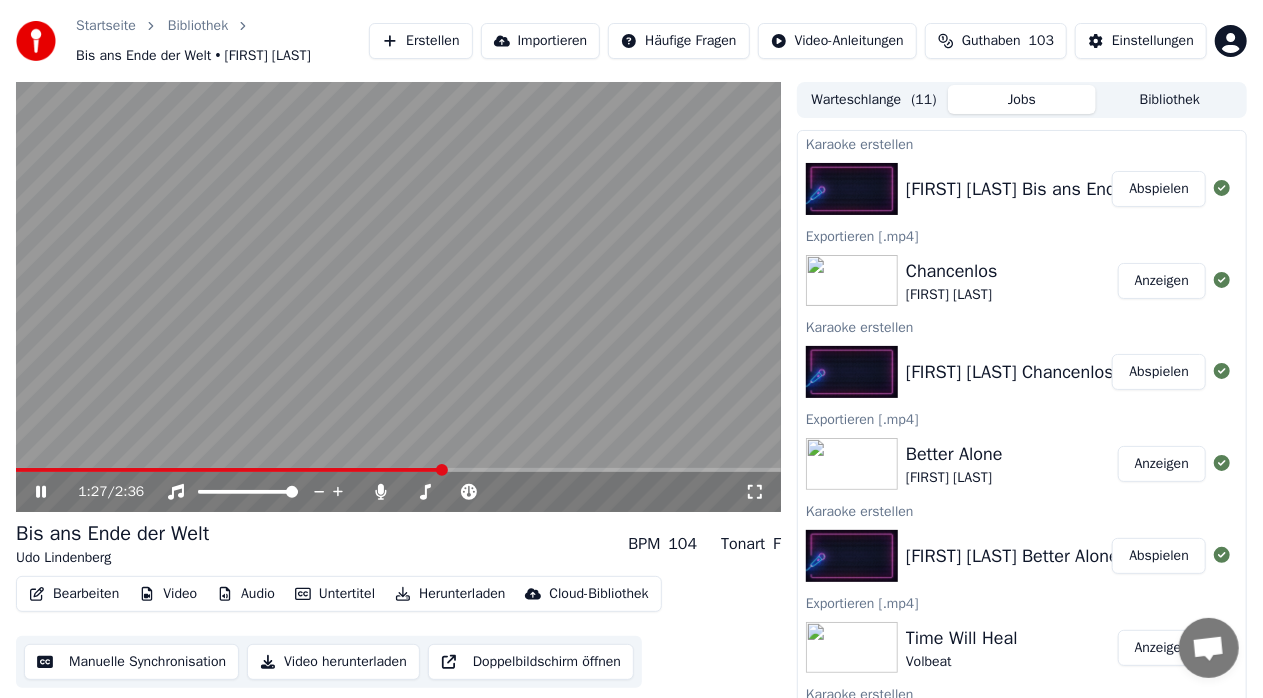 click at bounding box center (398, 470) 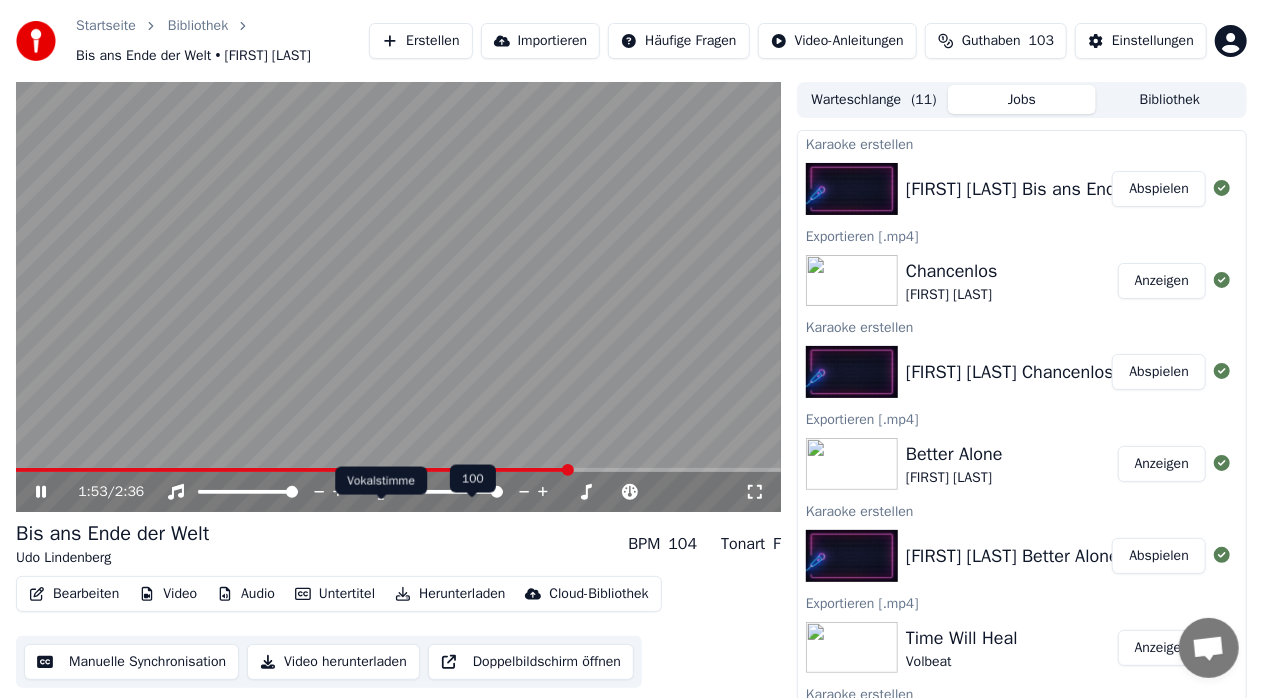 click 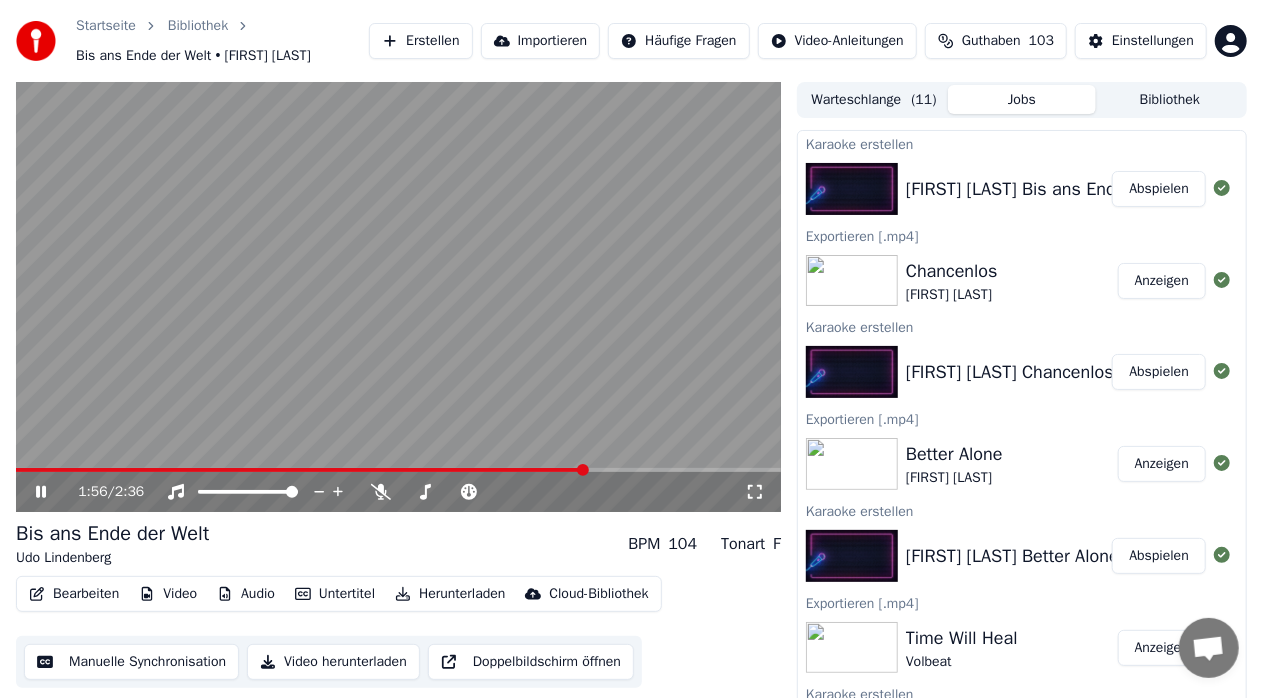 click 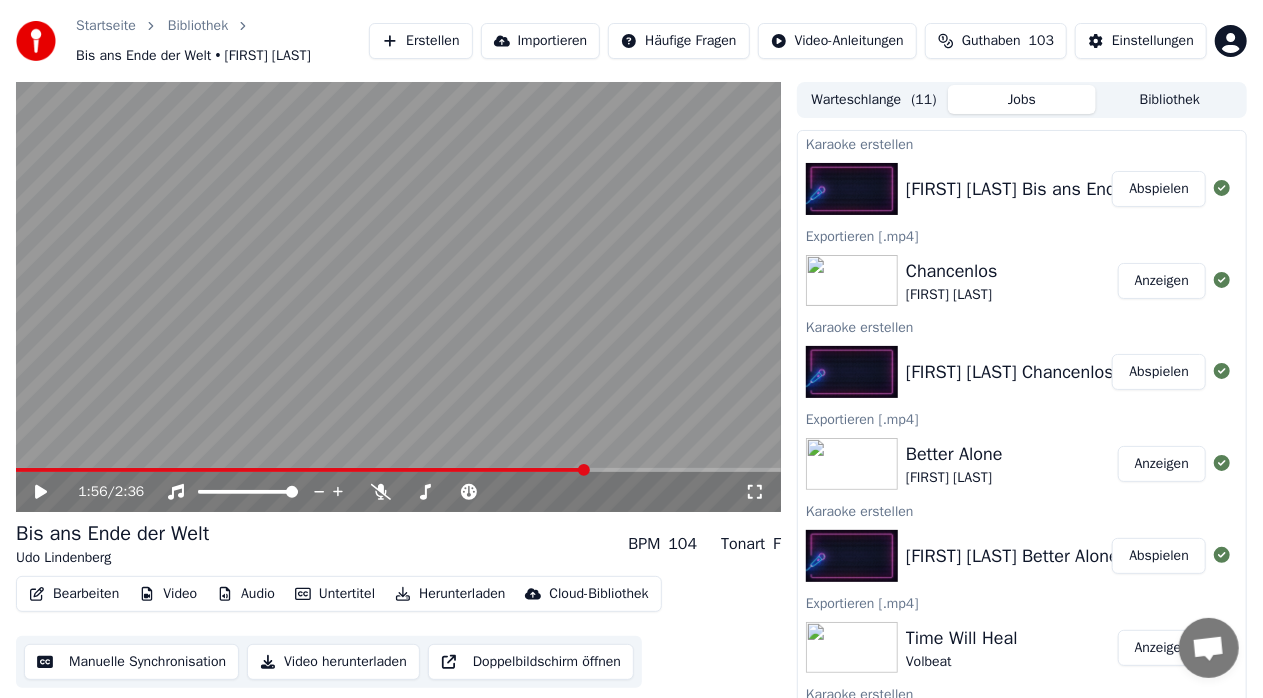 click 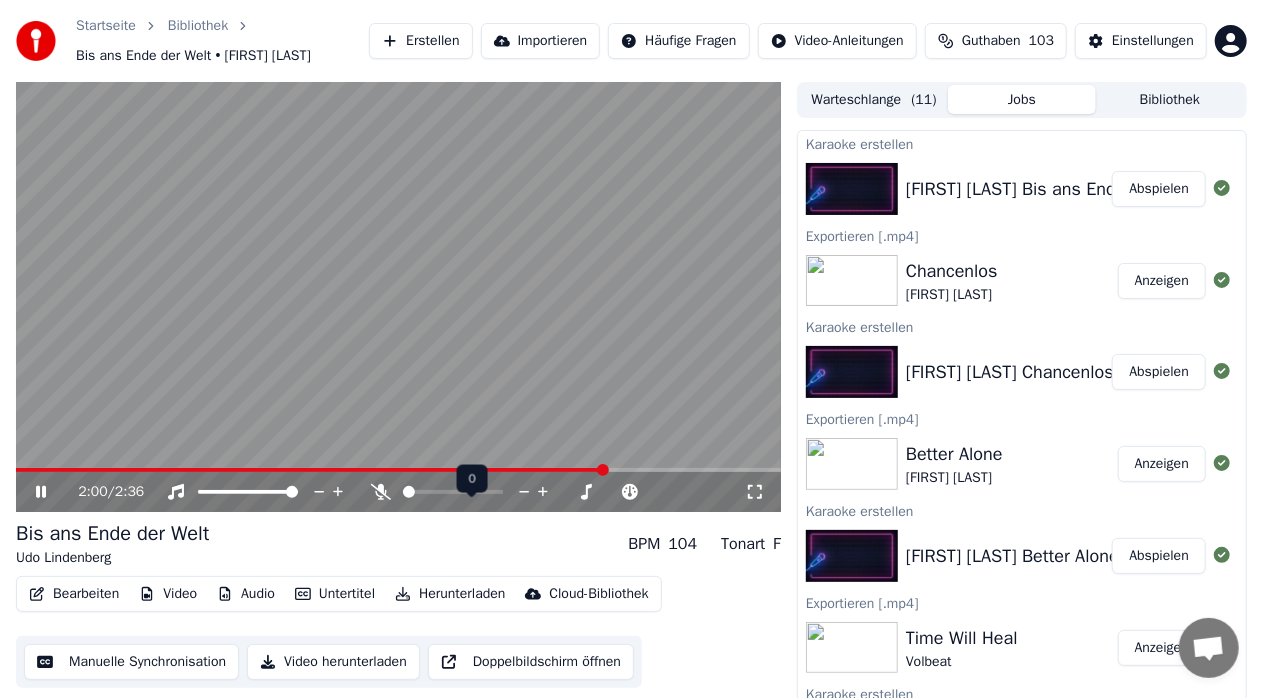 click 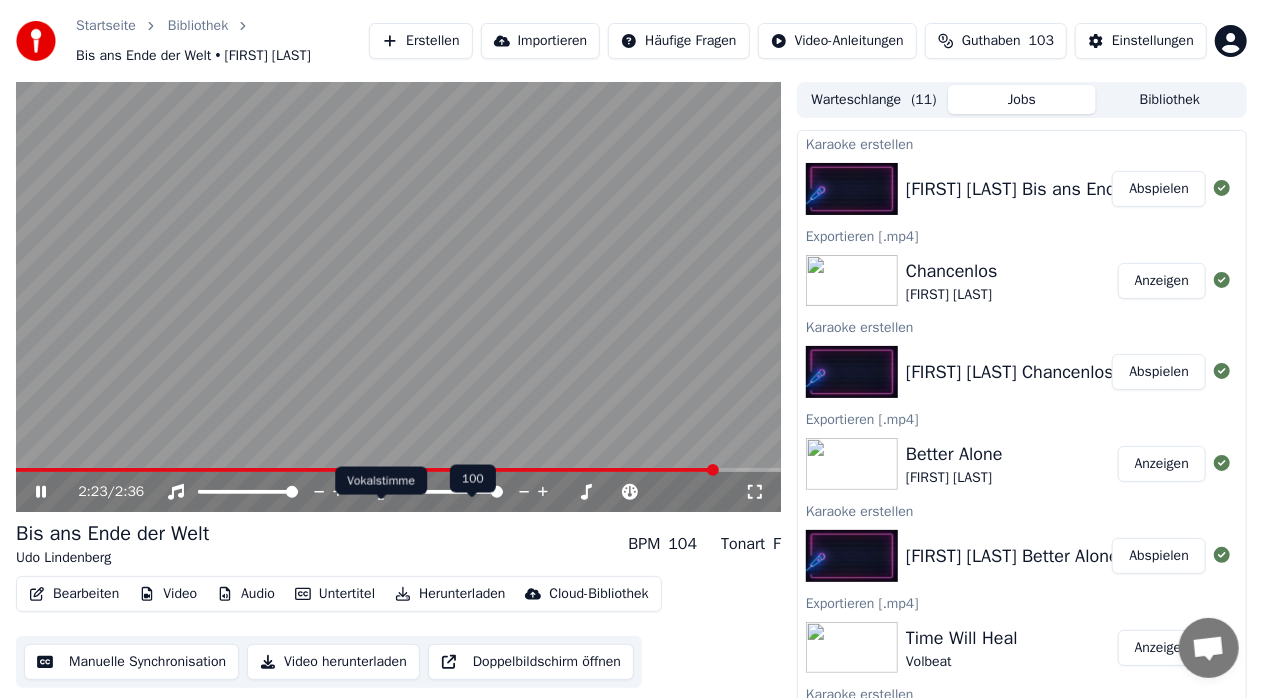 click 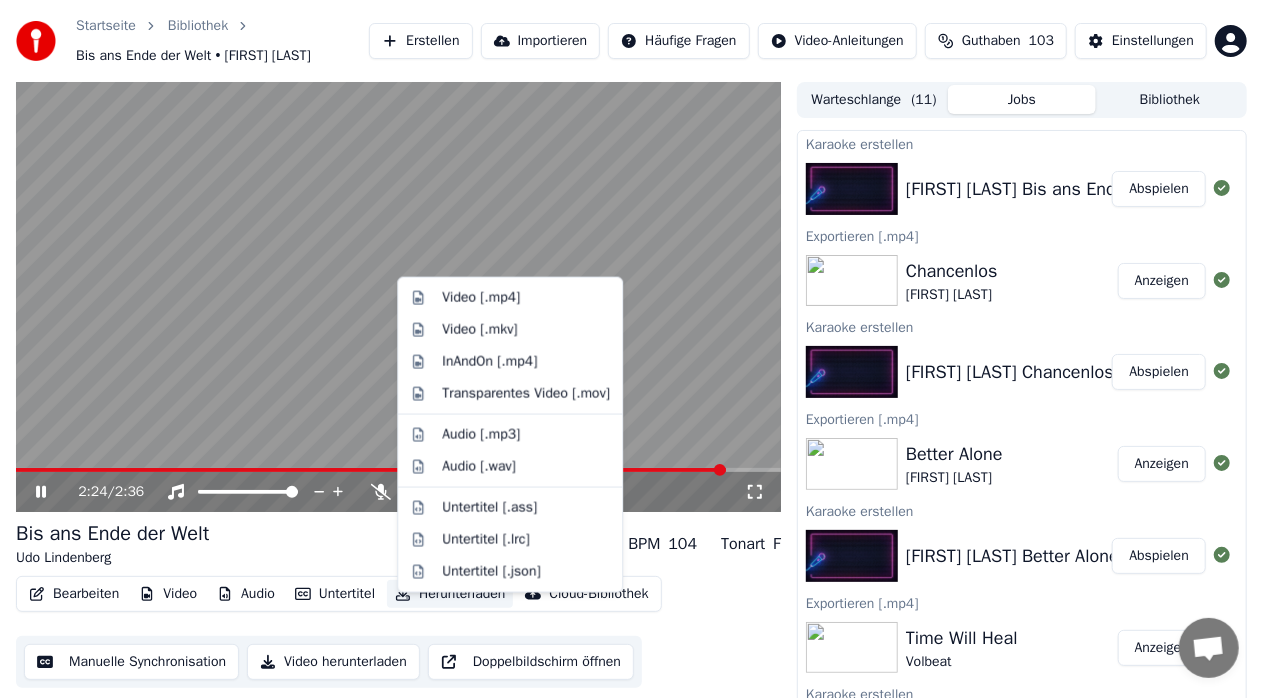click on "Herunterladen" at bounding box center (450, 594) 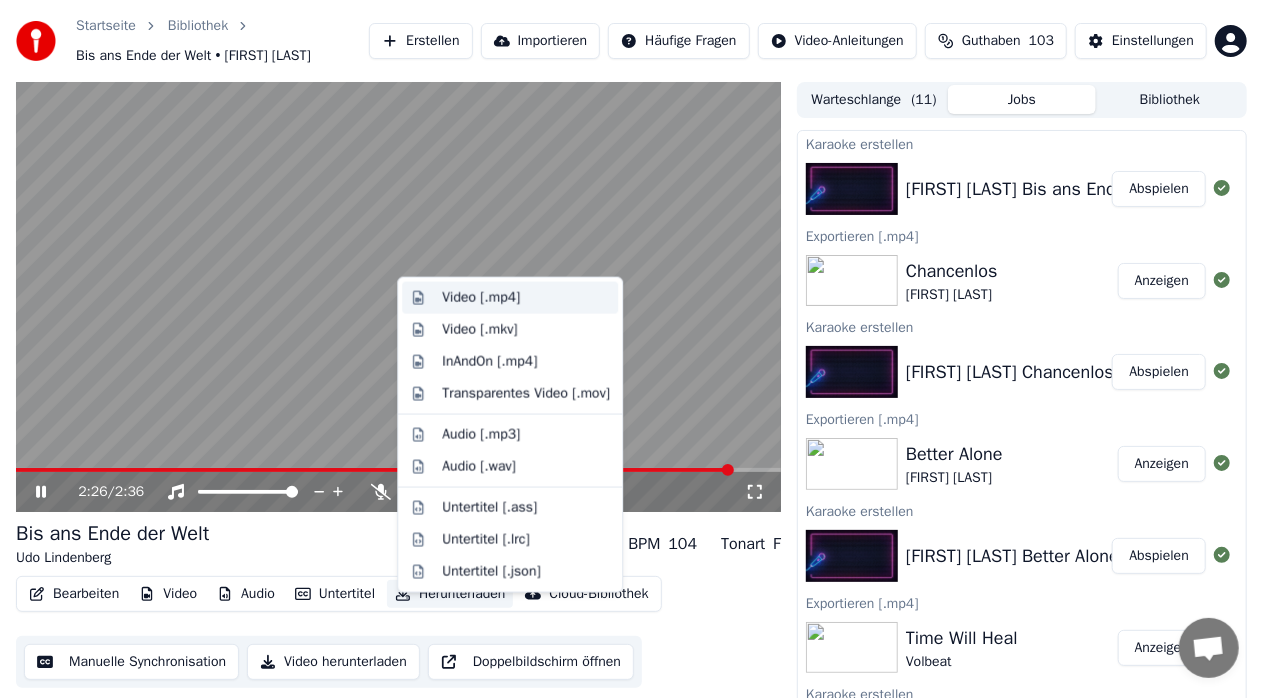 click on "Video [.mp4]" at bounding box center [481, 298] 